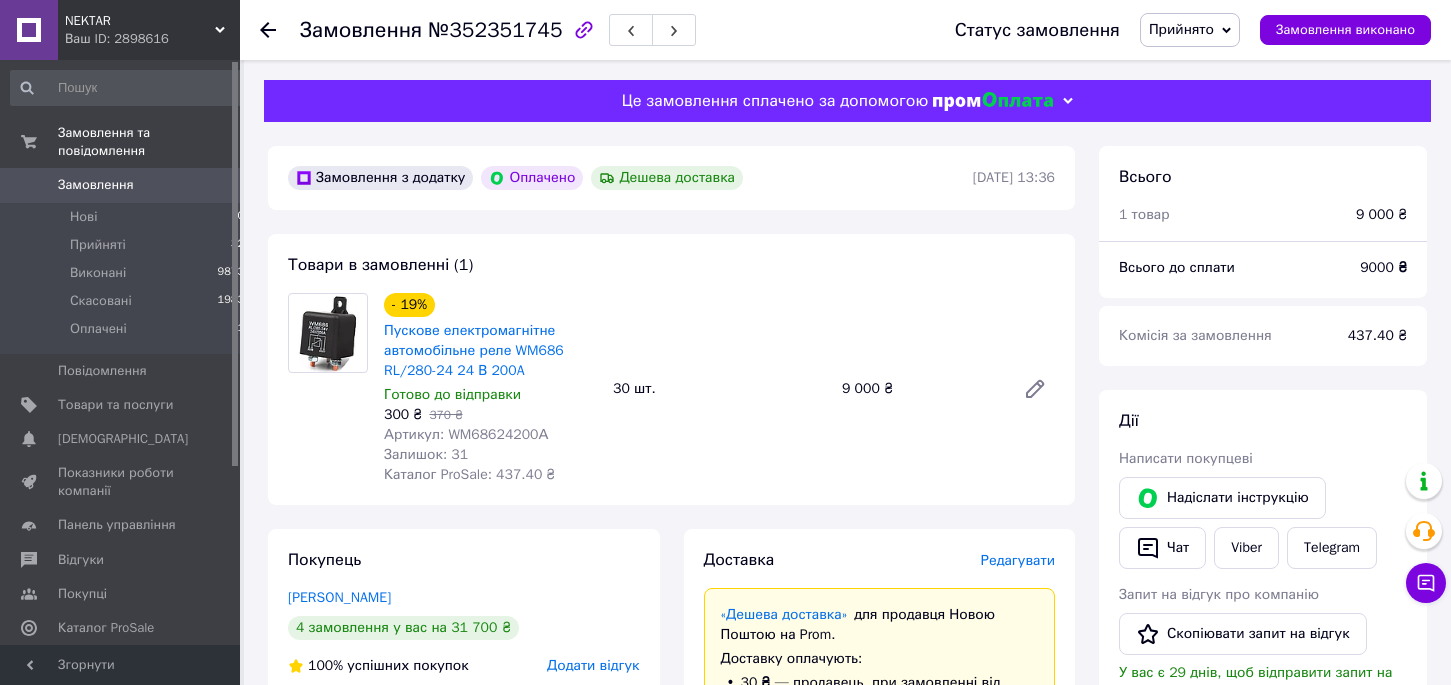scroll, scrollTop: 596, scrollLeft: 0, axis: vertical 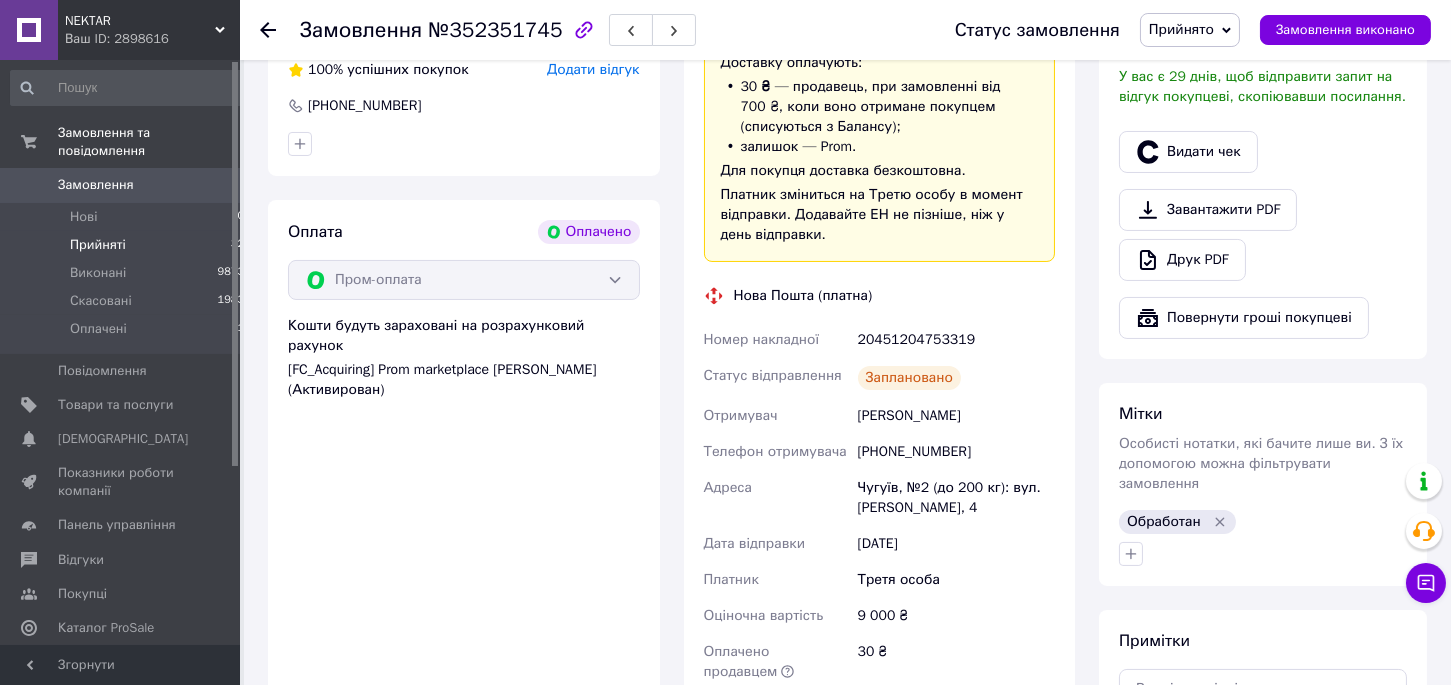 click on "Прийняті" at bounding box center (98, 245) 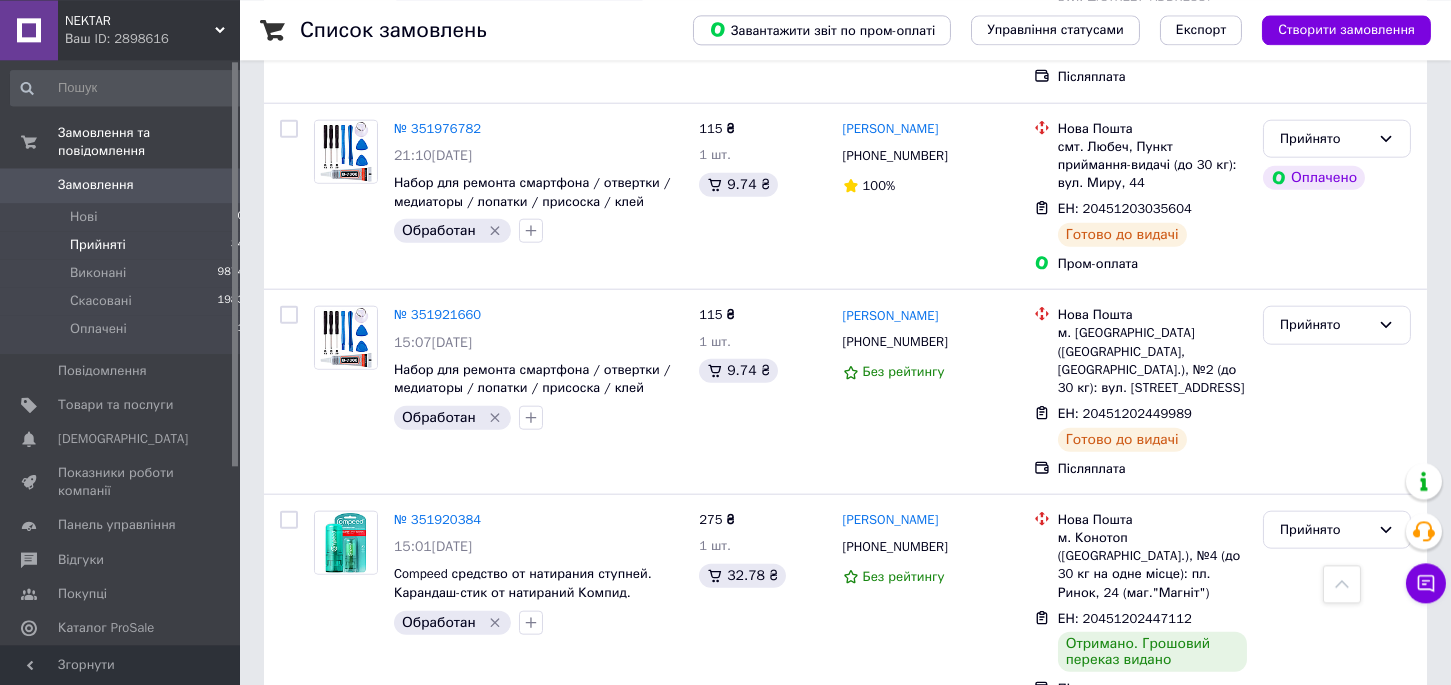 scroll, scrollTop: 5316, scrollLeft: 0, axis: vertical 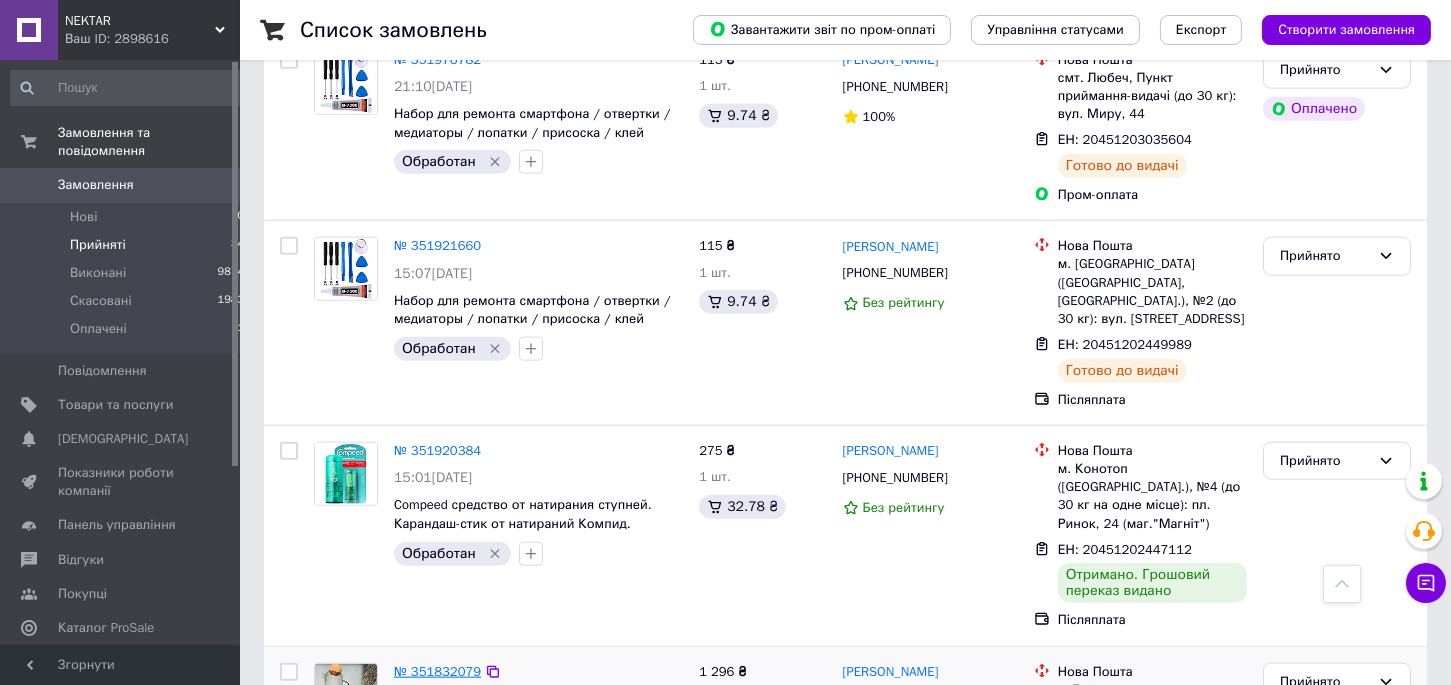 click on "№ 351832079" at bounding box center (437, 671) 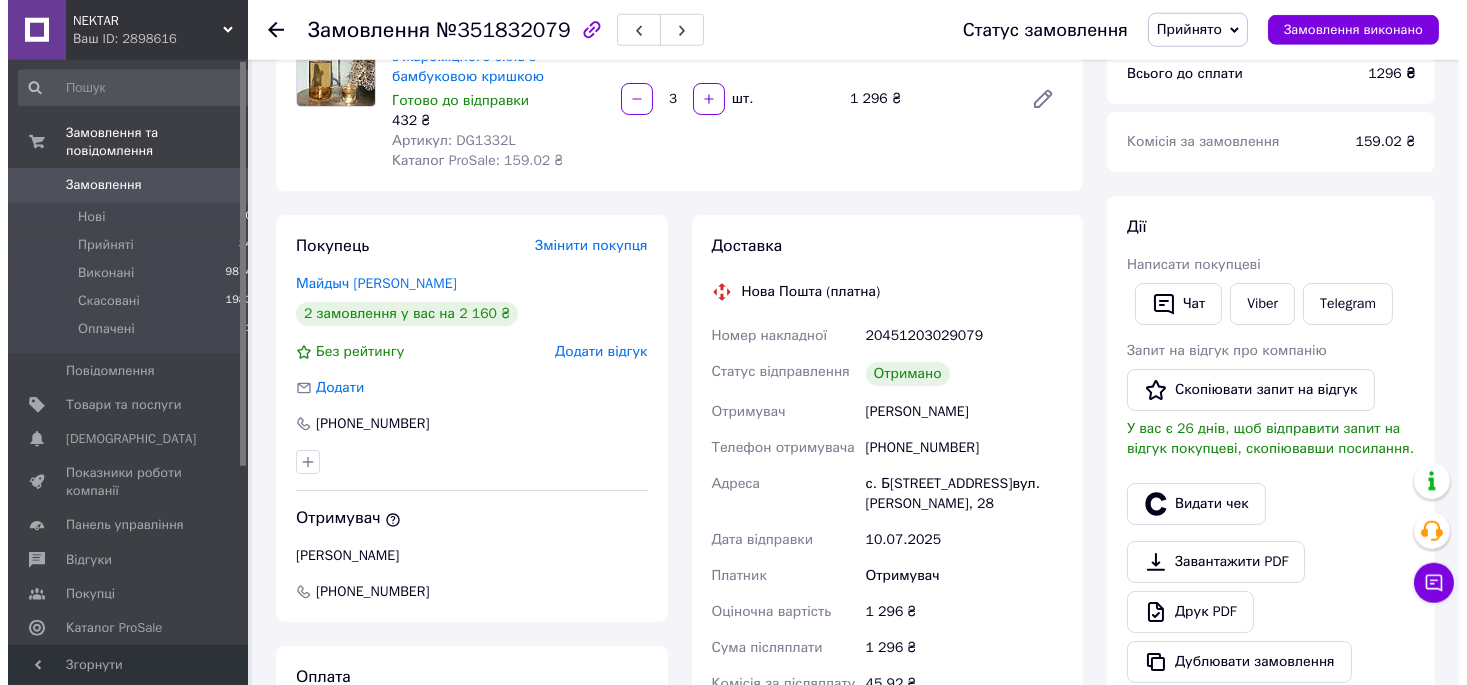 scroll, scrollTop: 208, scrollLeft: 0, axis: vertical 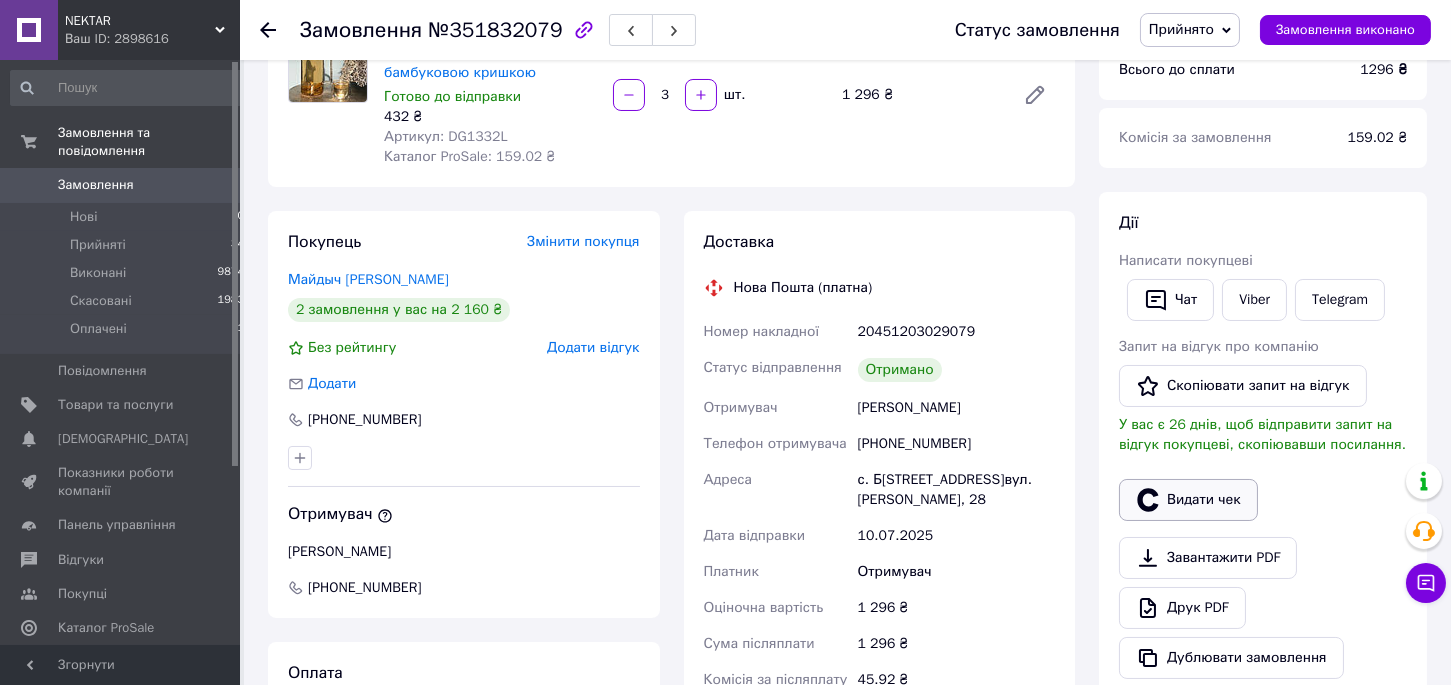 click on "Видати чек" at bounding box center (1188, 500) 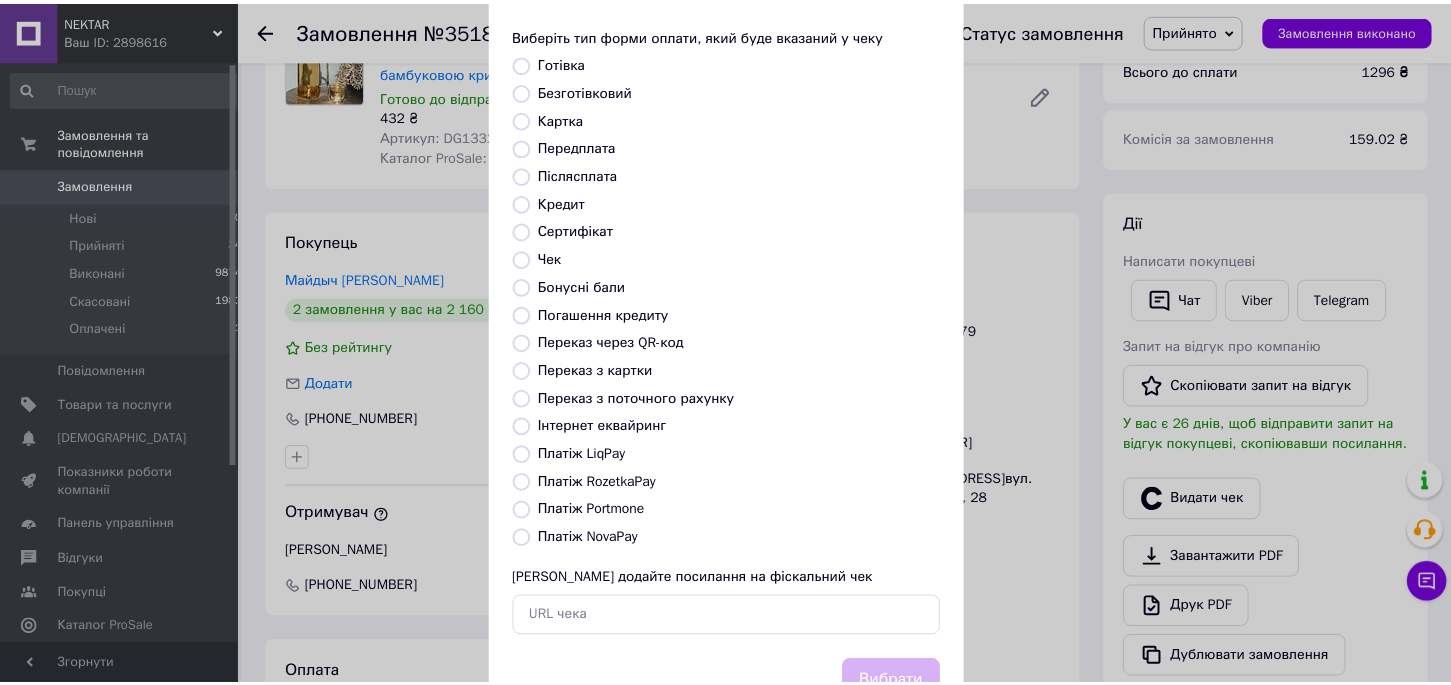 scroll, scrollTop: 174, scrollLeft: 0, axis: vertical 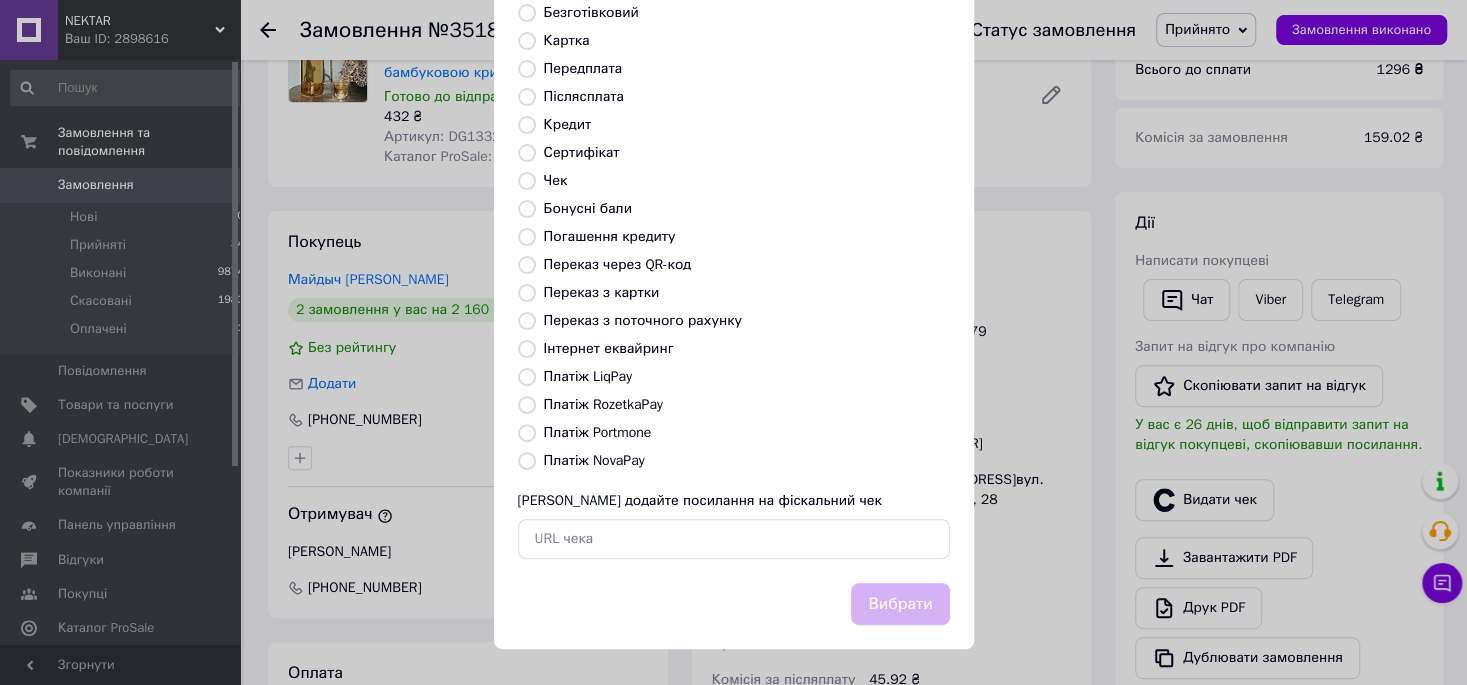 click on "Платіж NovaPay" at bounding box center [594, 460] 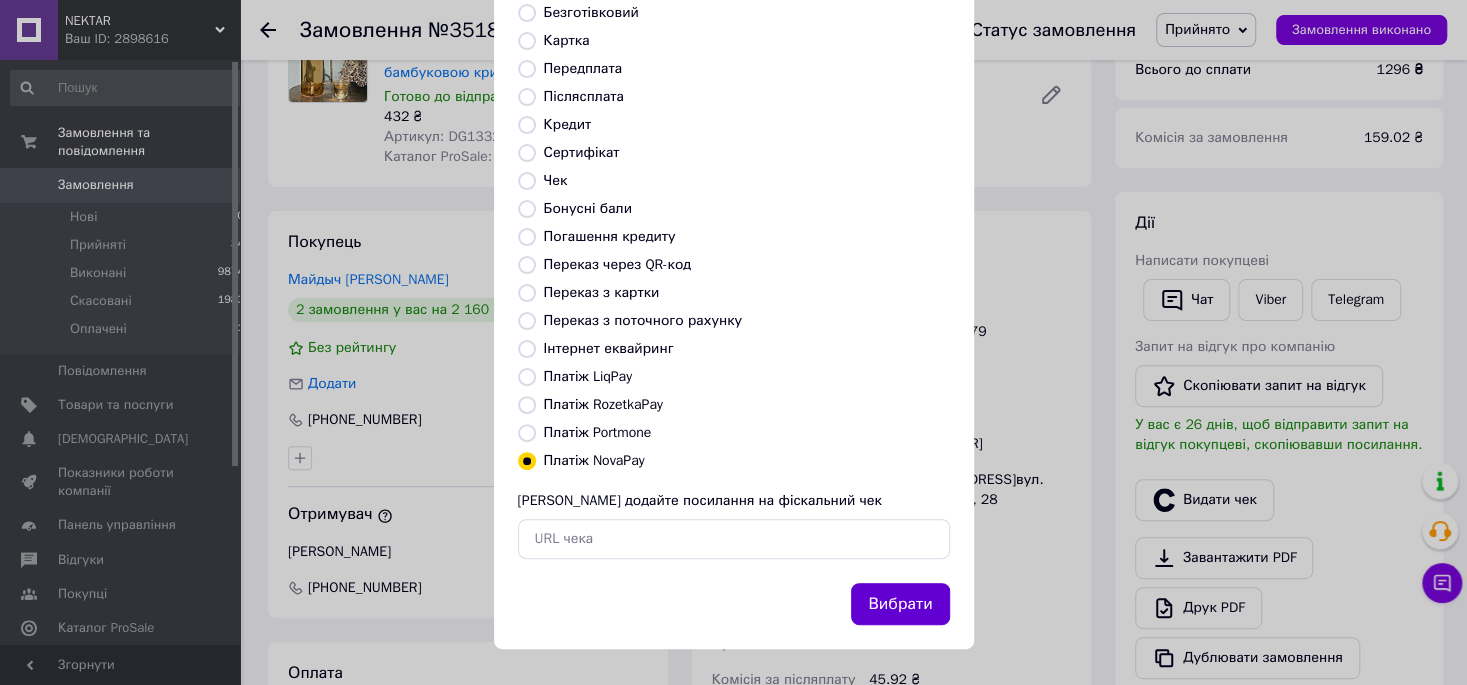 click on "Вибрати" at bounding box center (900, 604) 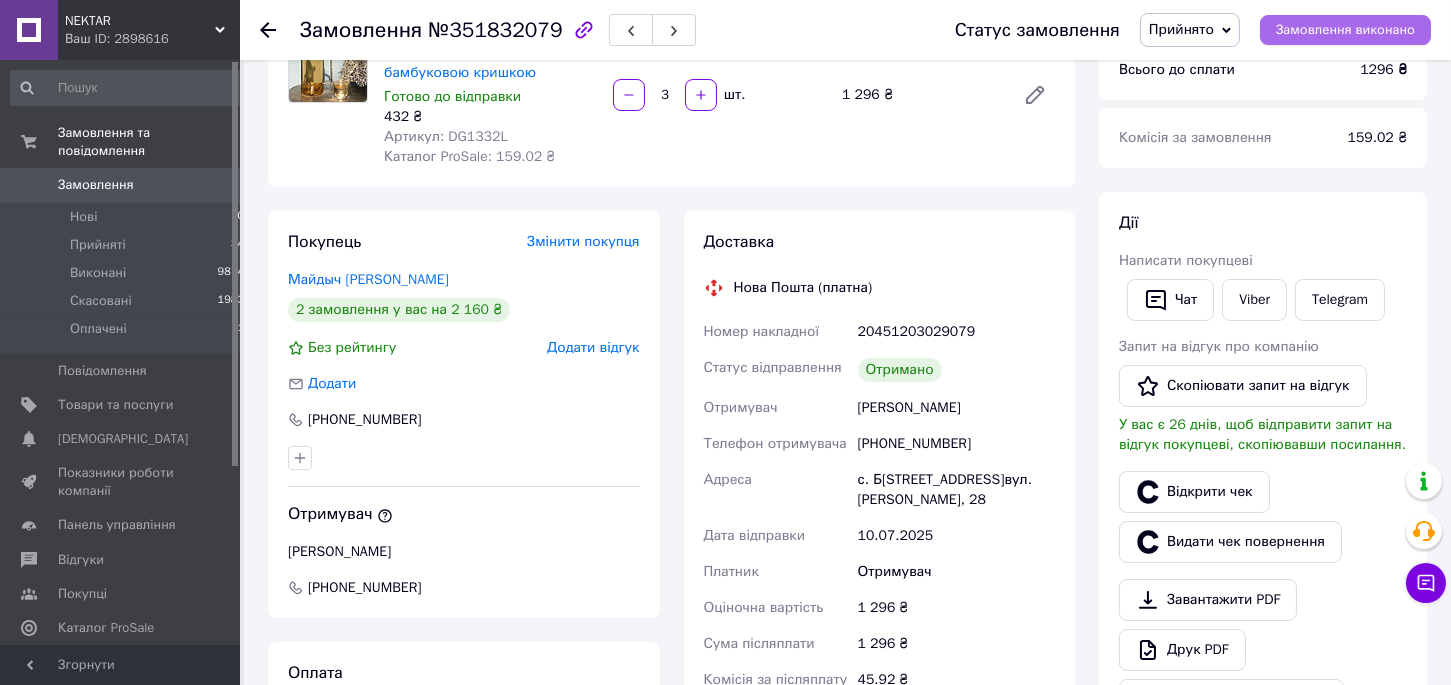 click on "Замовлення виконано" at bounding box center (1345, 30) 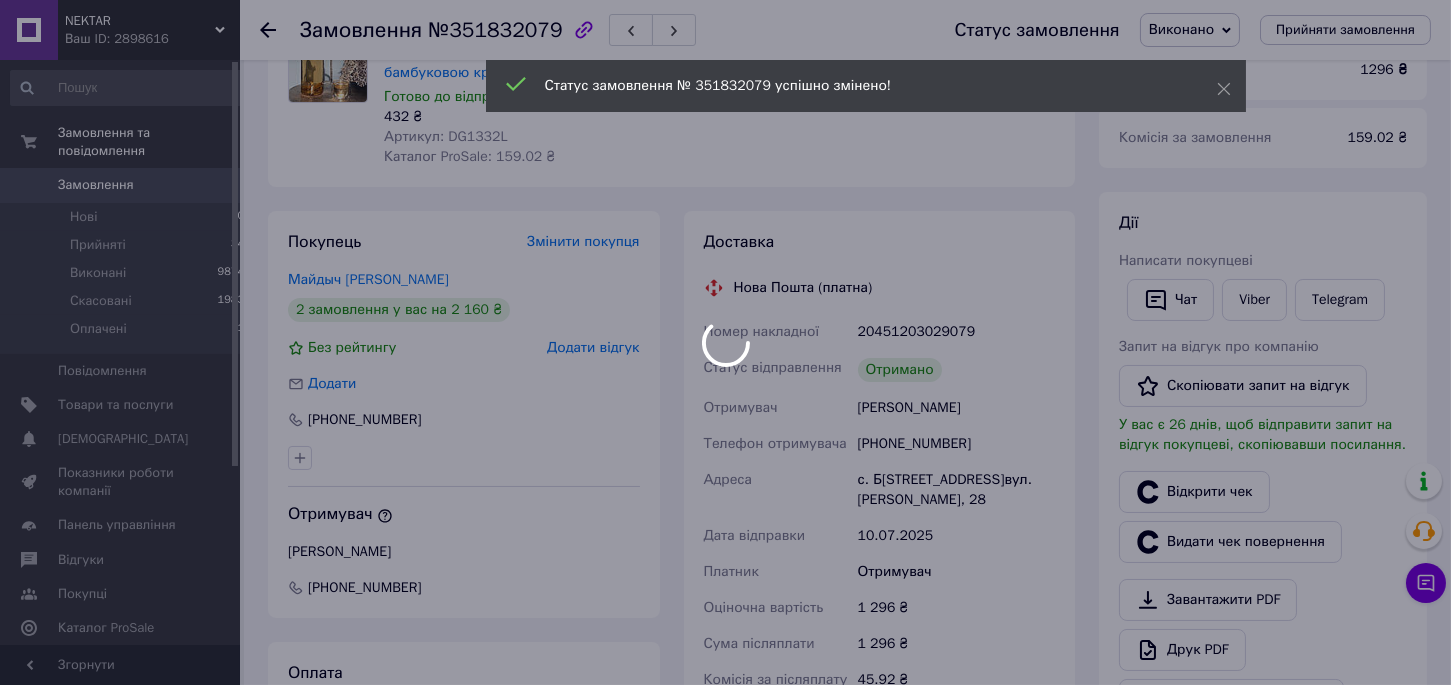 scroll, scrollTop: 20, scrollLeft: 0, axis: vertical 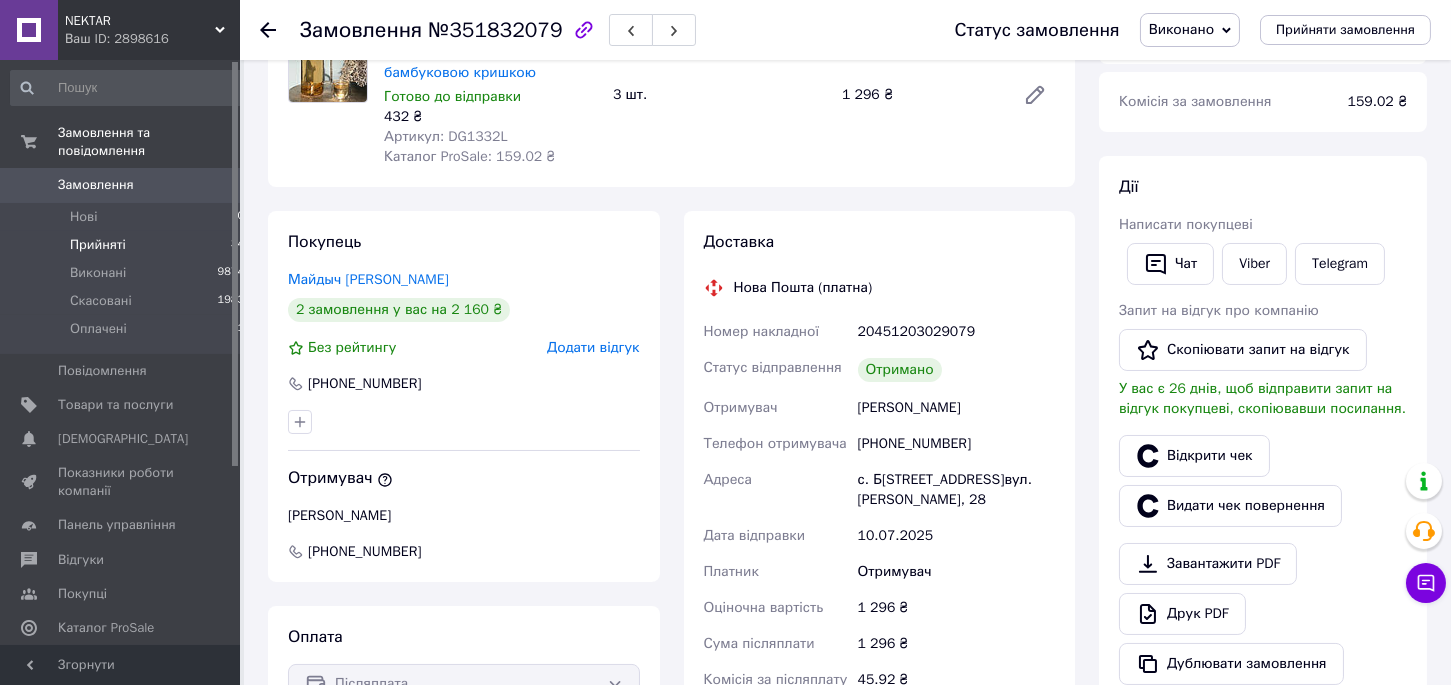 click on "Прийняті" at bounding box center [98, 245] 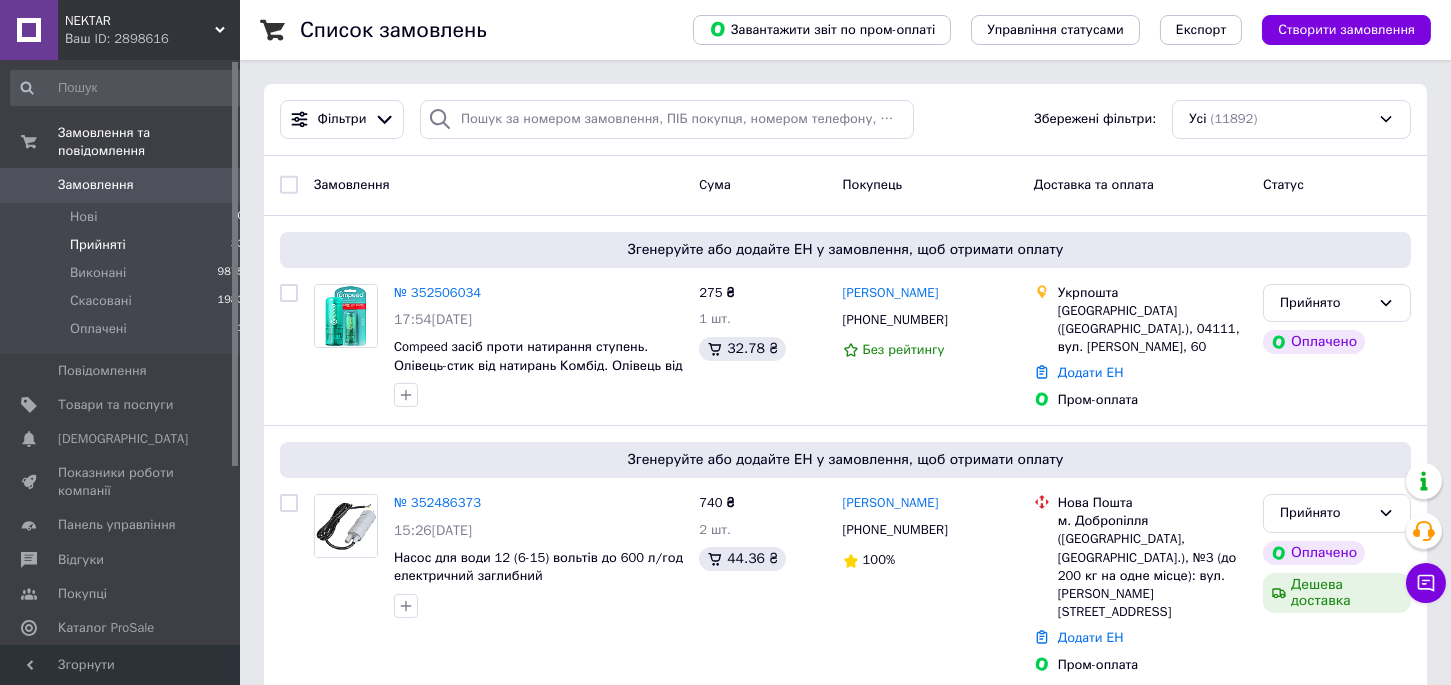 click on "Прийняті" at bounding box center [98, 245] 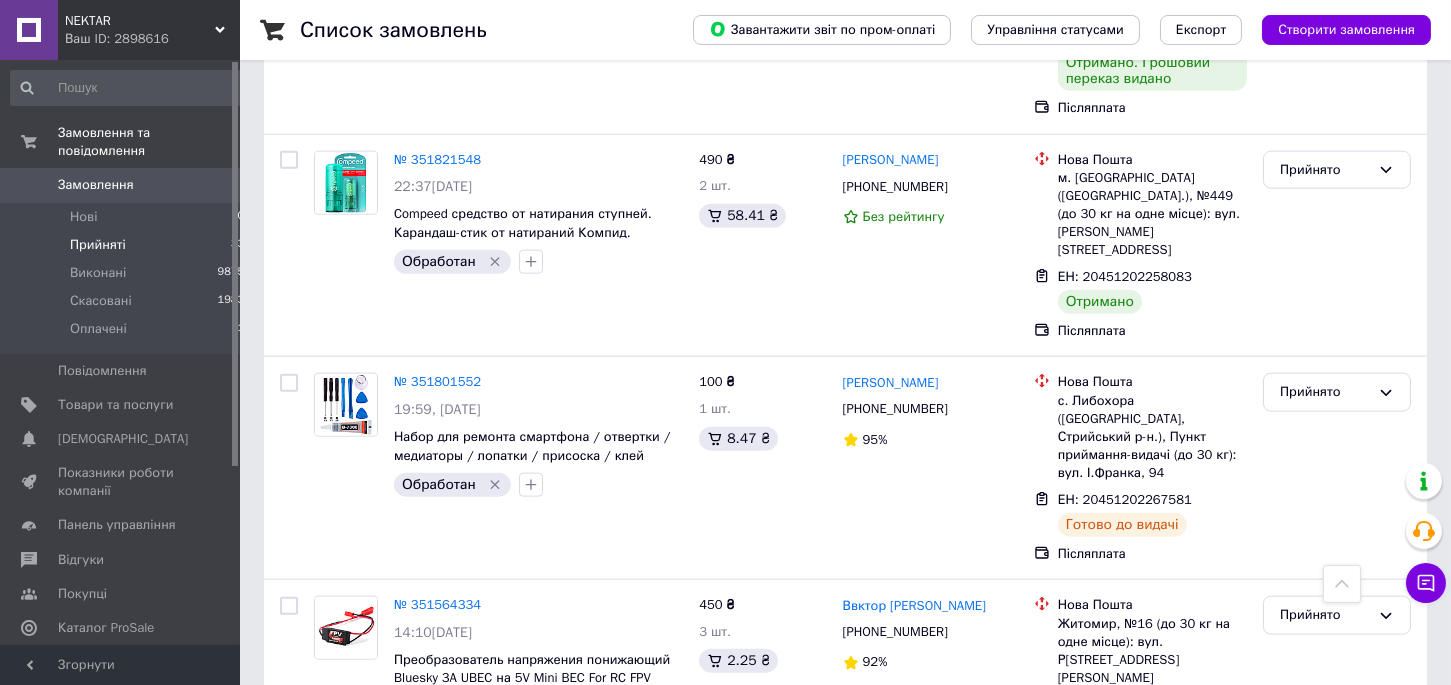 scroll, scrollTop: 6024, scrollLeft: 0, axis: vertical 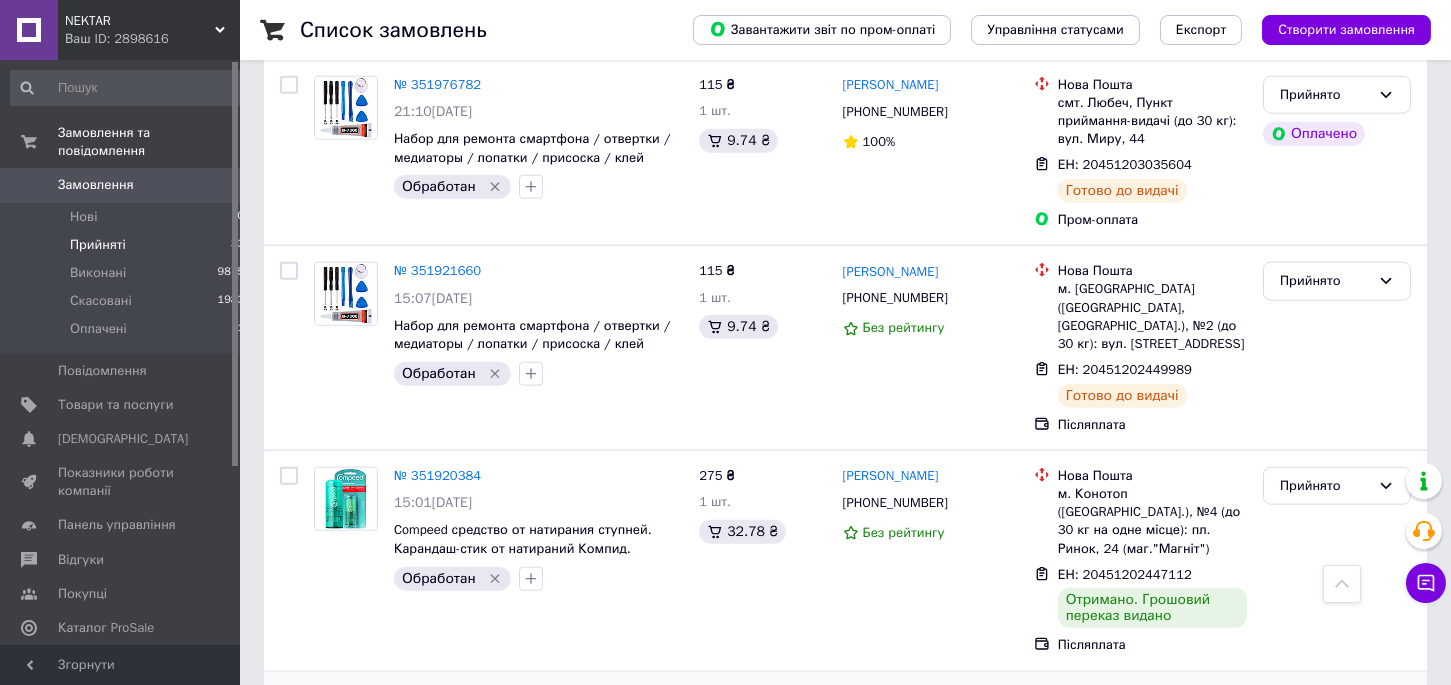 click on "№ 351821548" at bounding box center (437, 696) 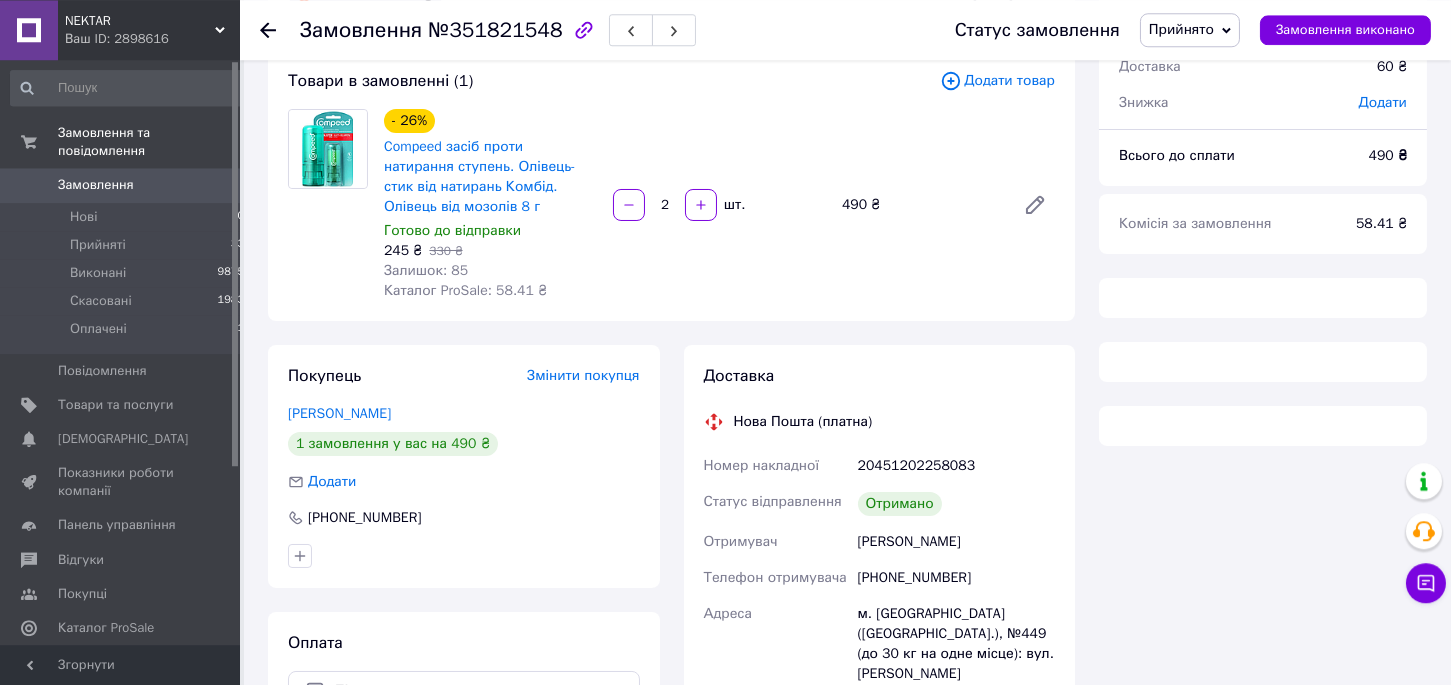 scroll, scrollTop: 45, scrollLeft: 0, axis: vertical 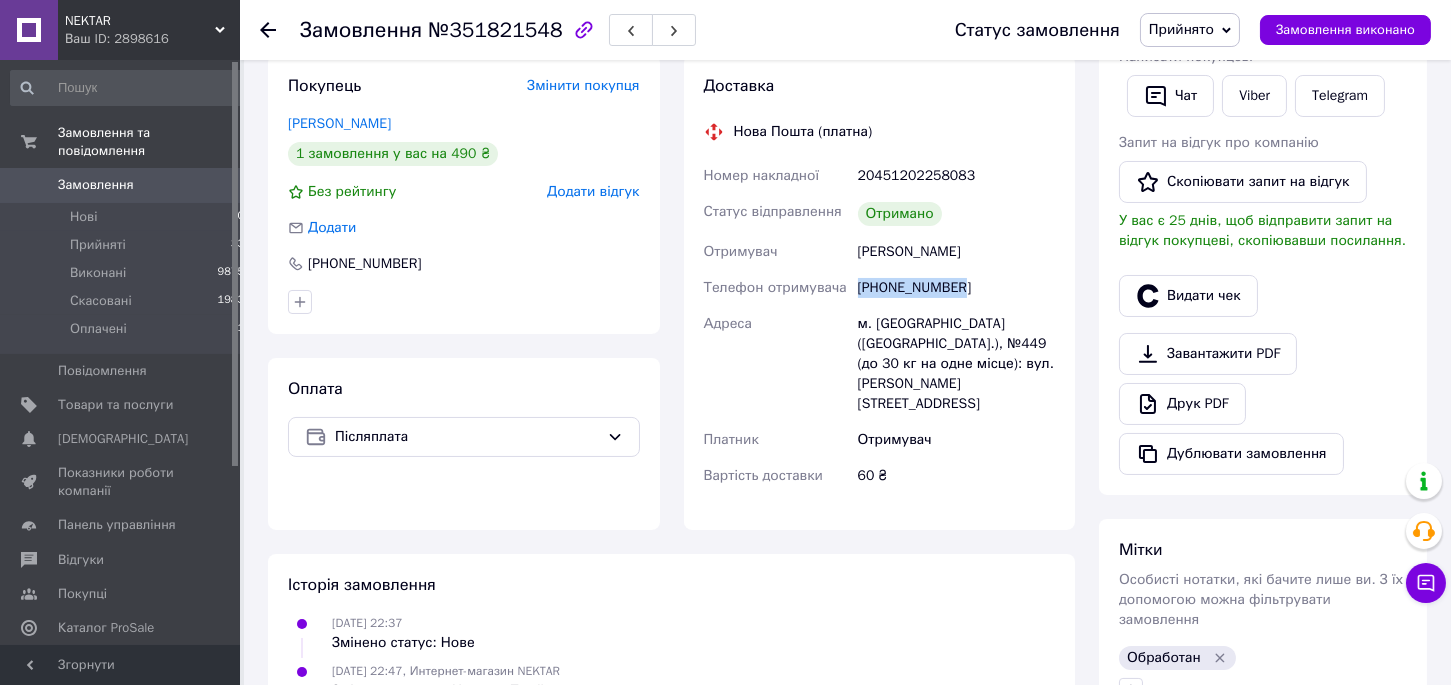 drag, startPoint x: 857, startPoint y: 288, endPoint x: 963, endPoint y: 280, distance: 106.30146 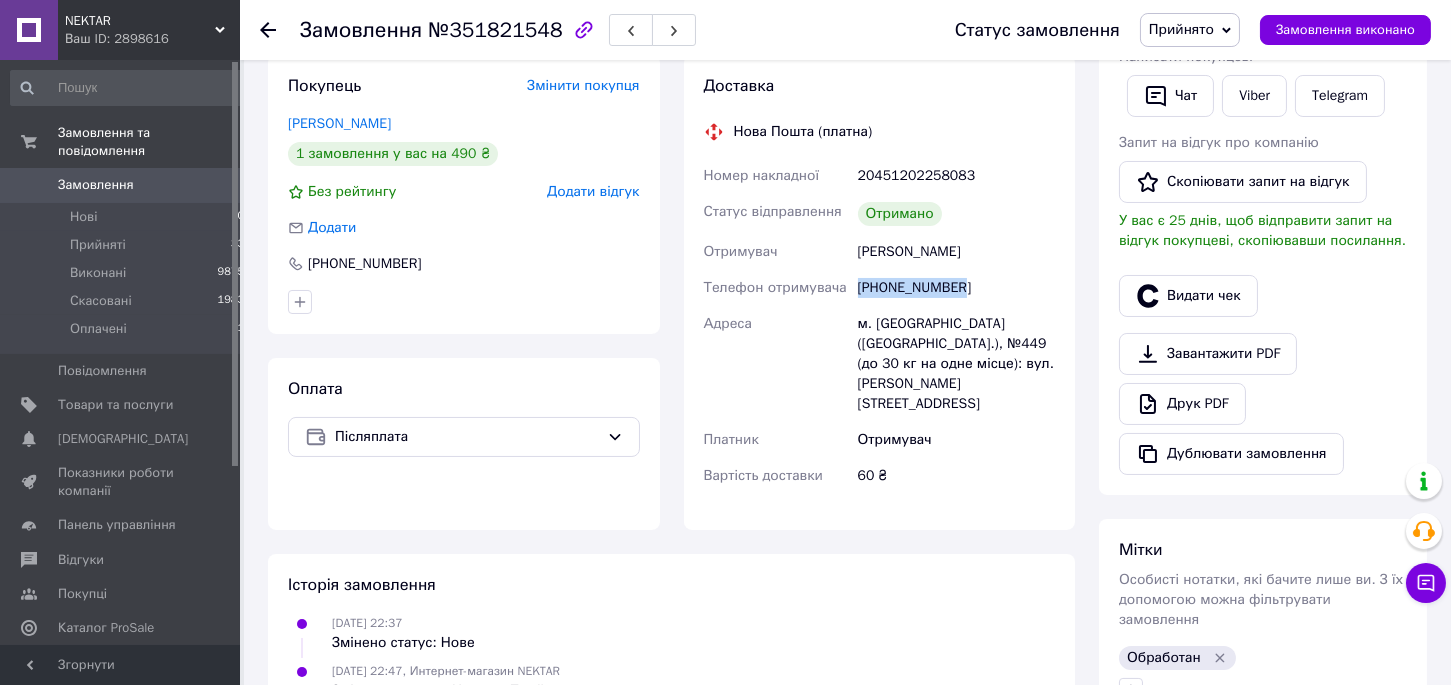 copy on "[PHONE_NUMBER]" 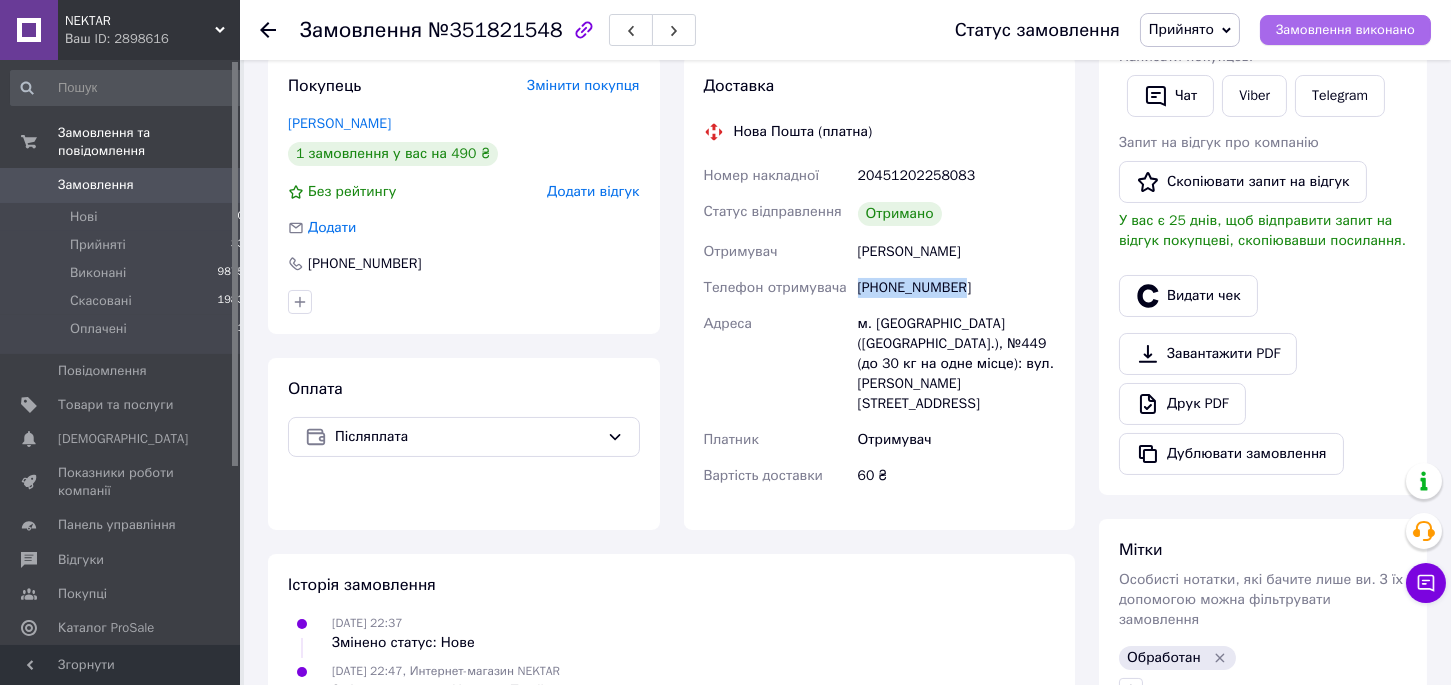 click on "Замовлення виконано" at bounding box center (1345, 30) 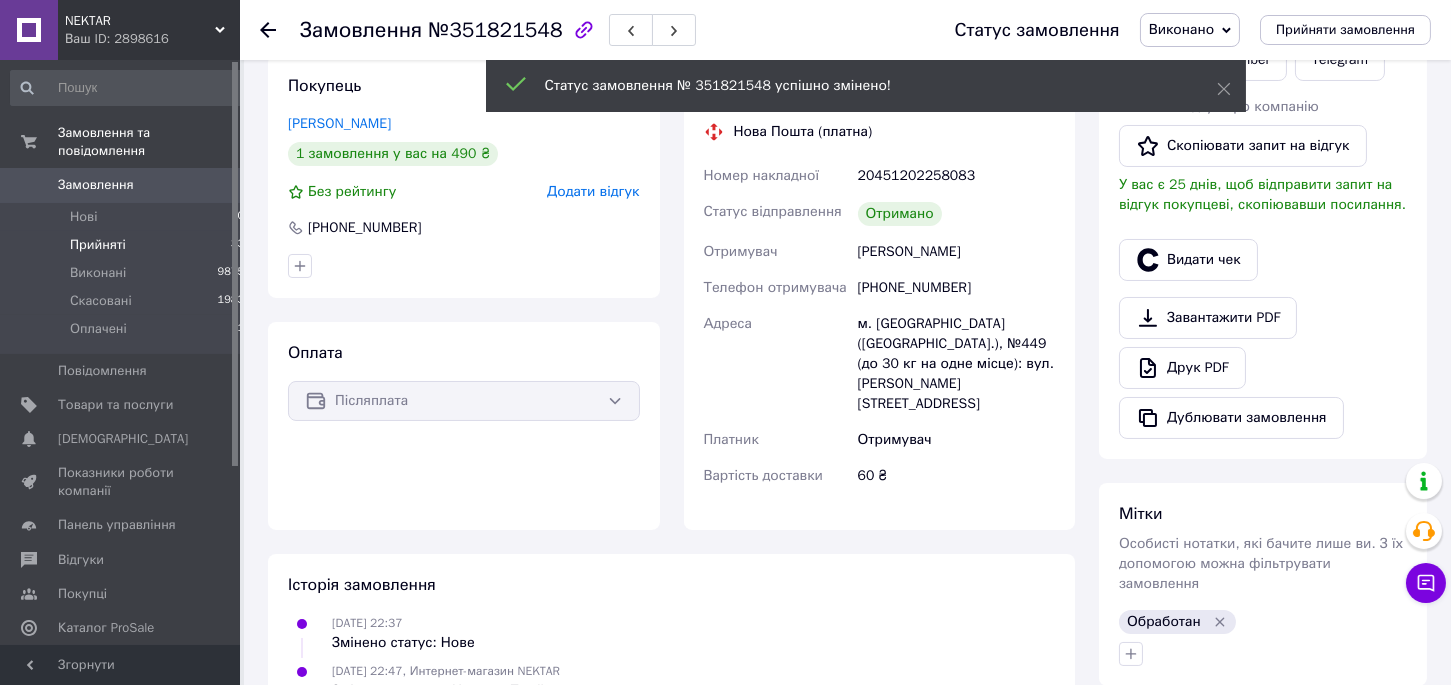 click on "Прийняті" at bounding box center [98, 245] 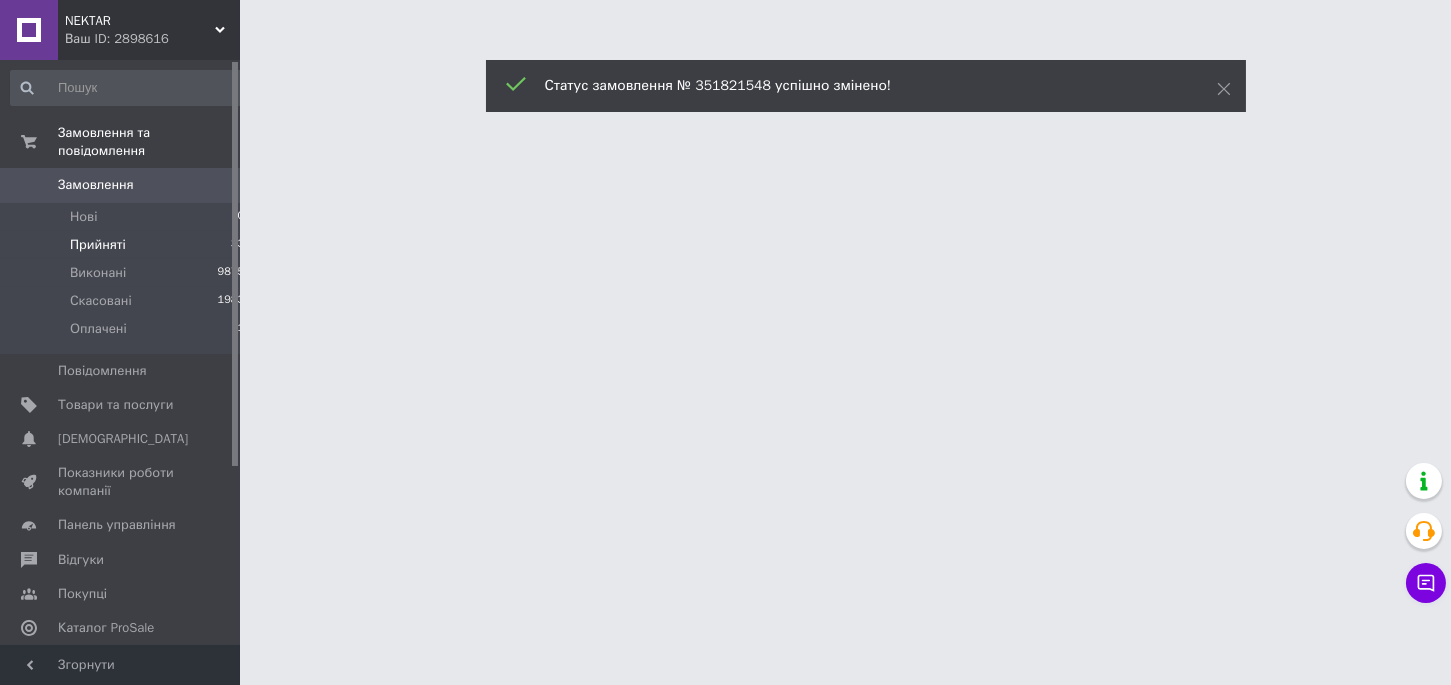 scroll, scrollTop: 0, scrollLeft: 0, axis: both 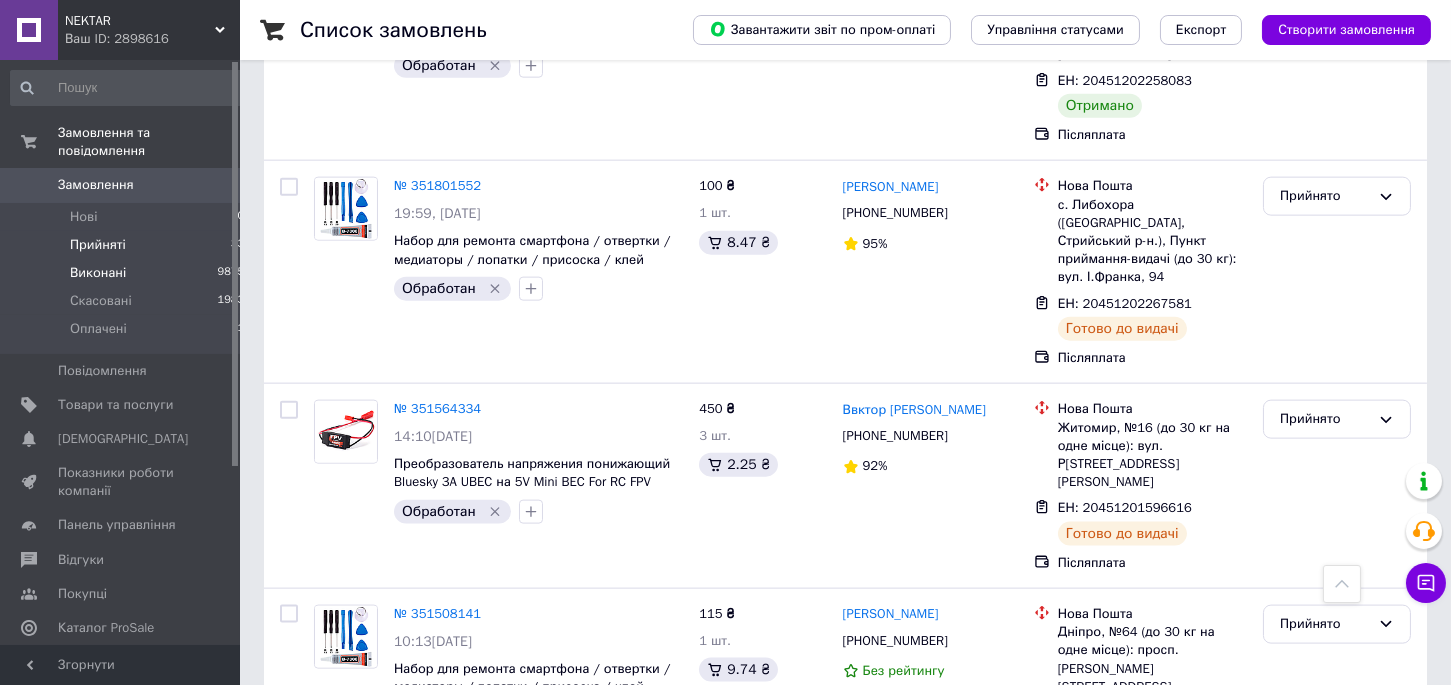 click on "Виконані" at bounding box center (98, 273) 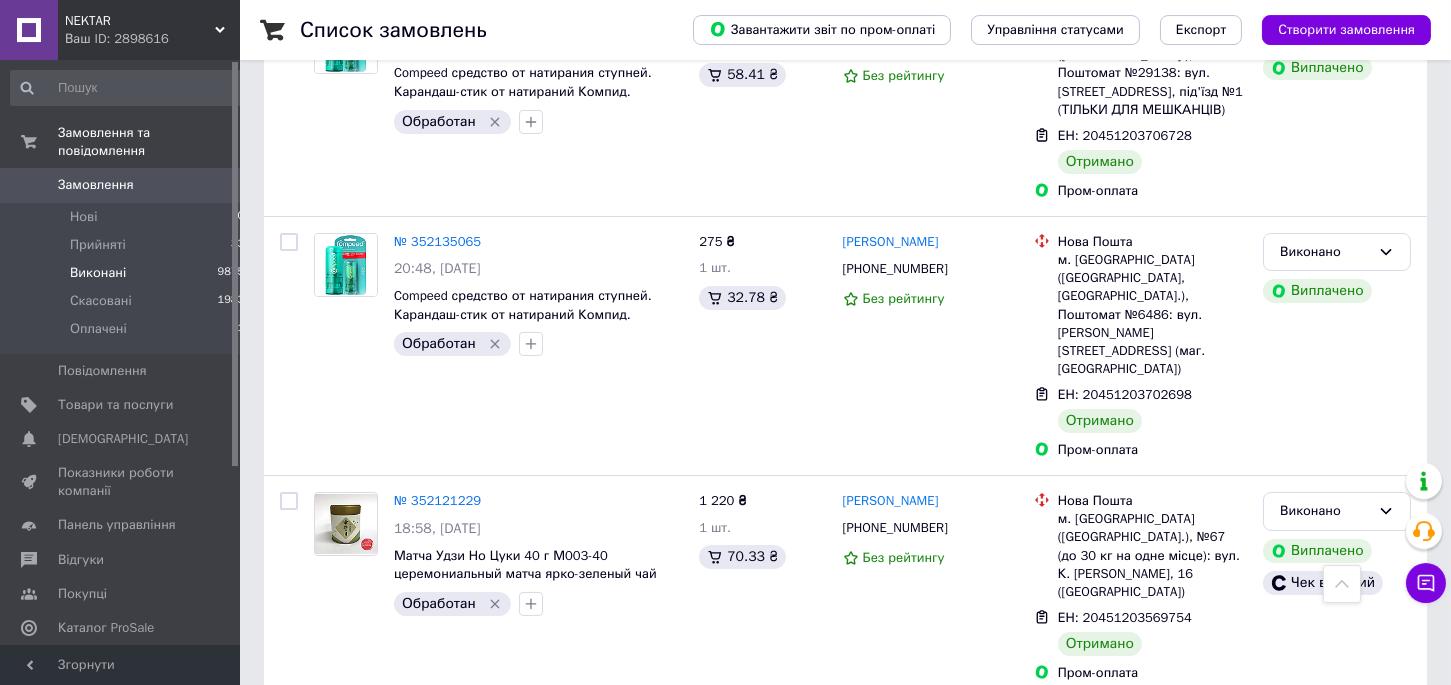 scroll, scrollTop: 550, scrollLeft: 0, axis: vertical 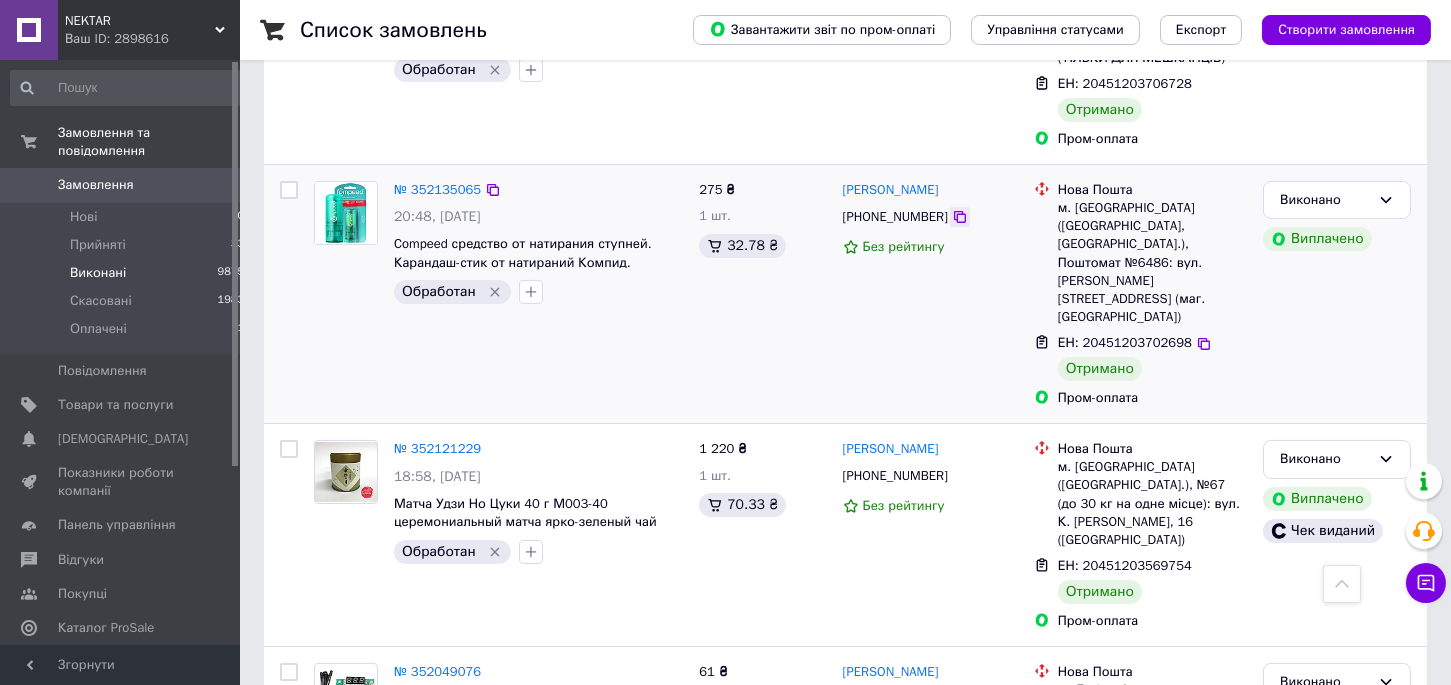 click 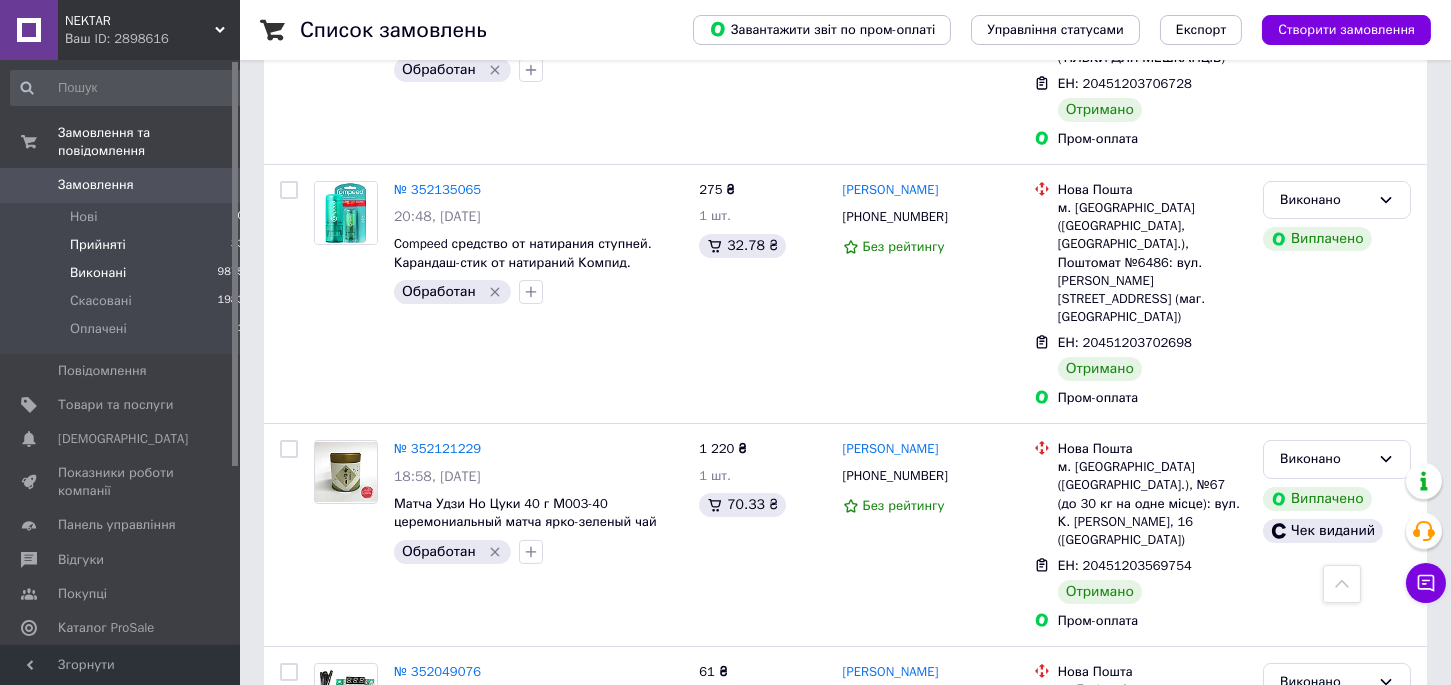 click on "Прийняті" at bounding box center [98, 245] 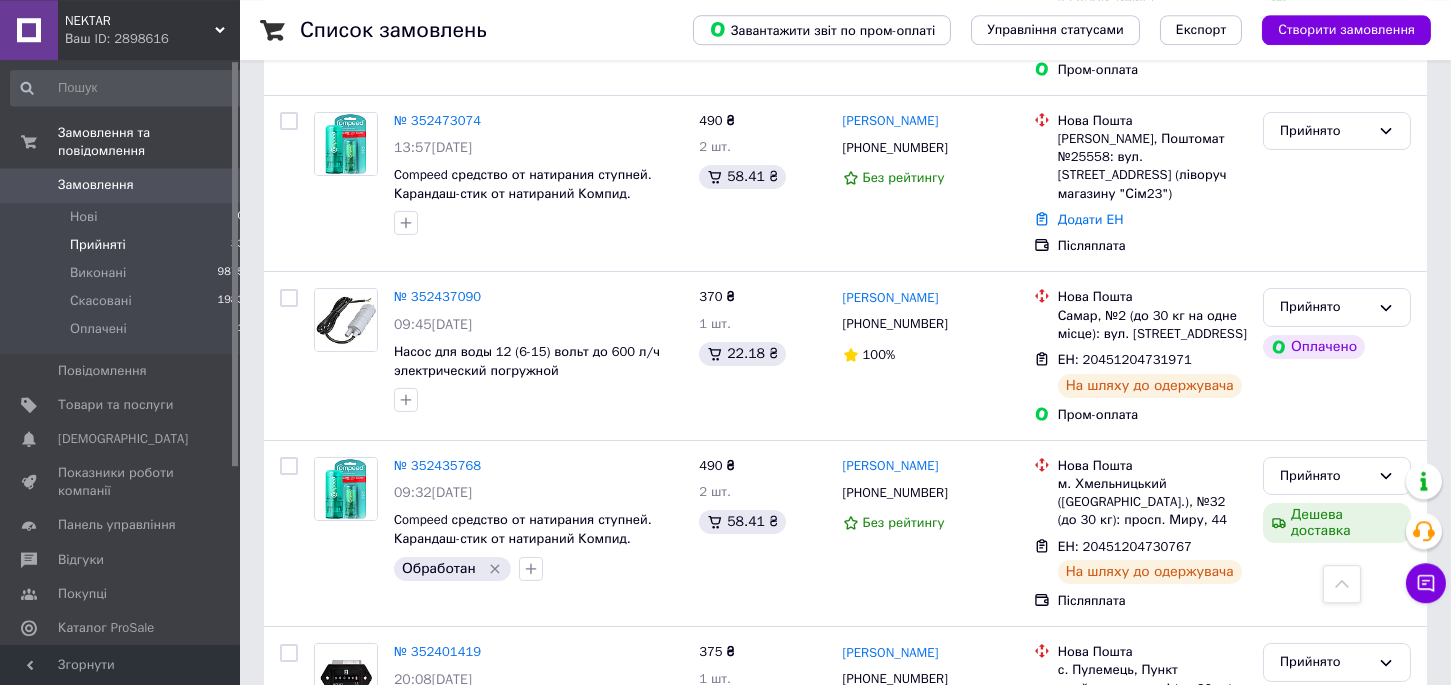 scroll, scrollTop: 733, scrollLeft: 0, axis: vertical 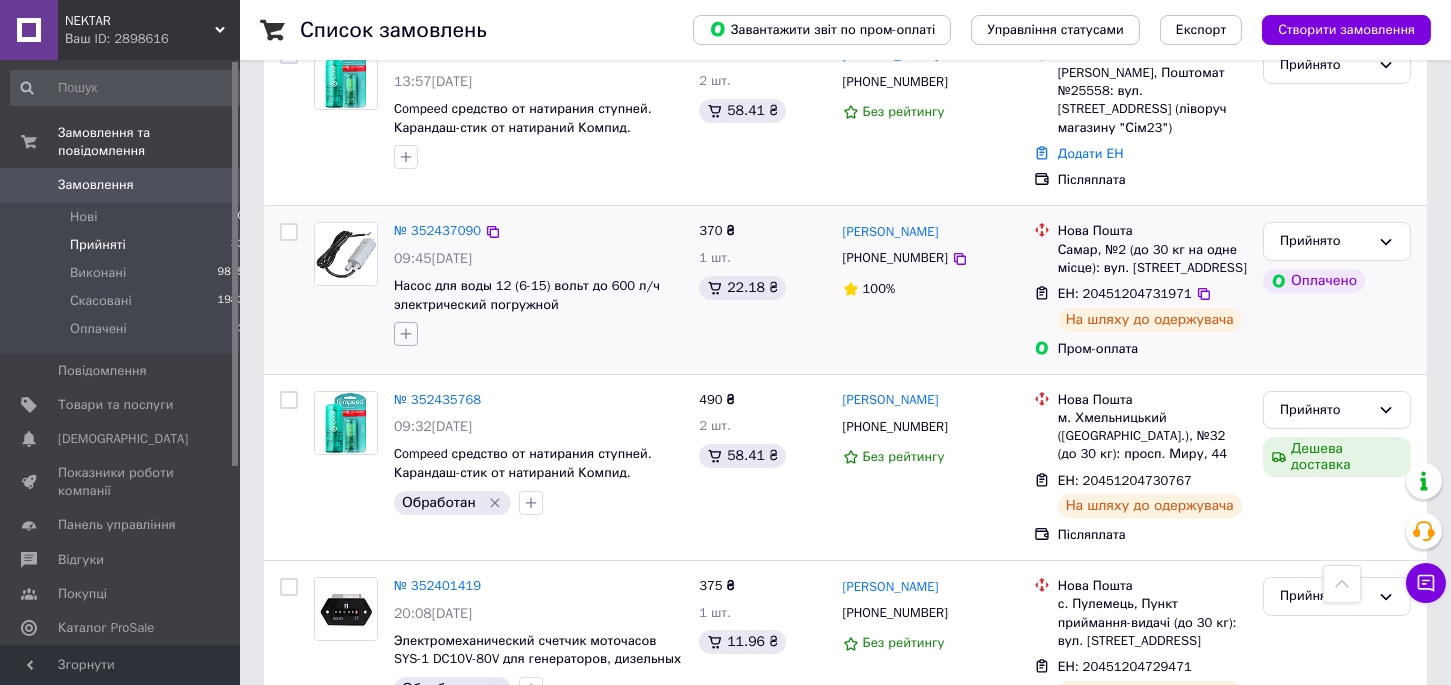 click 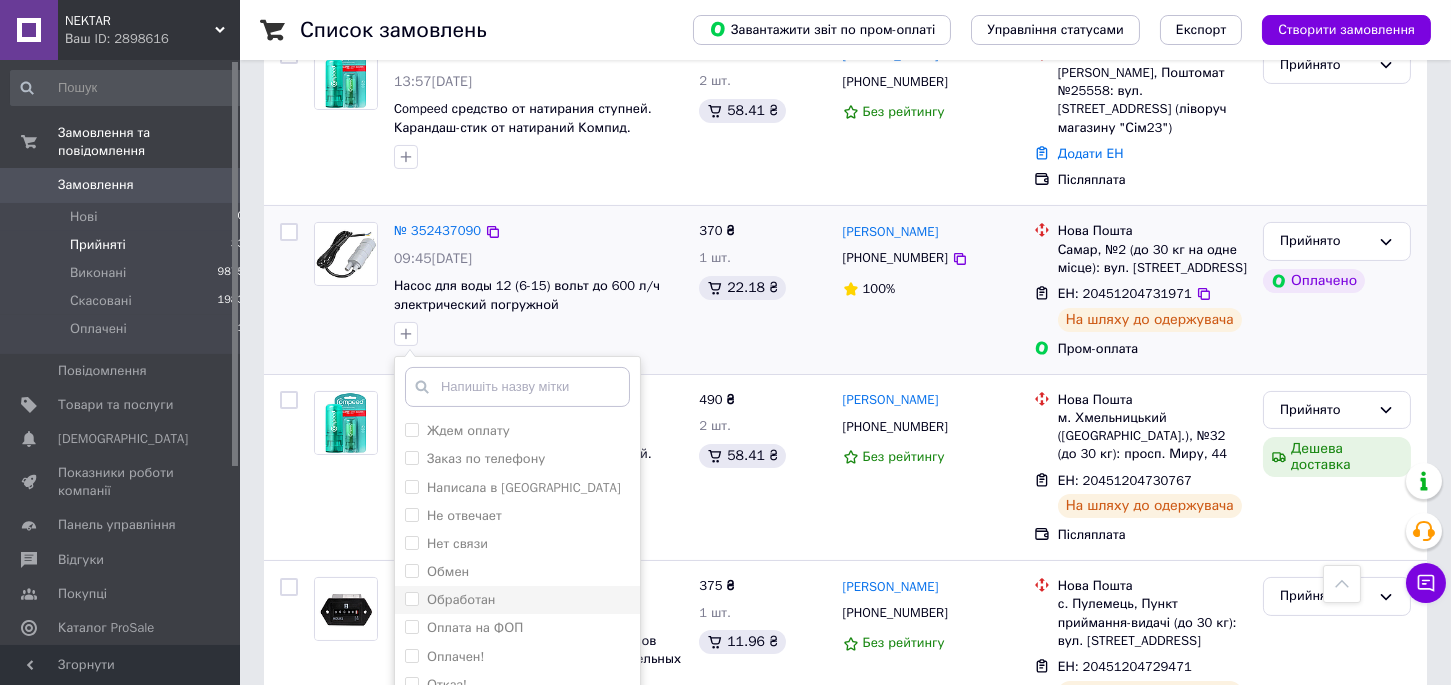 click on "Обработан" at bounding box center [461, 599] 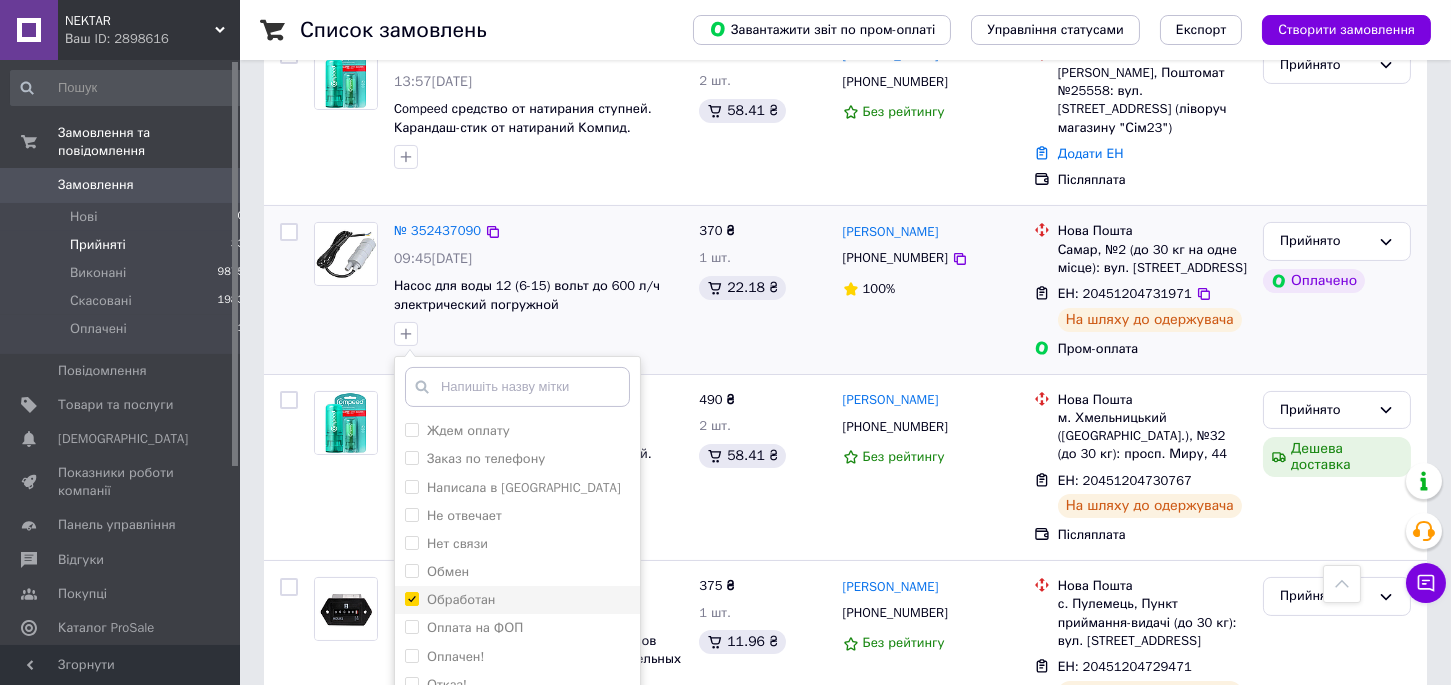 checkbox on "true" 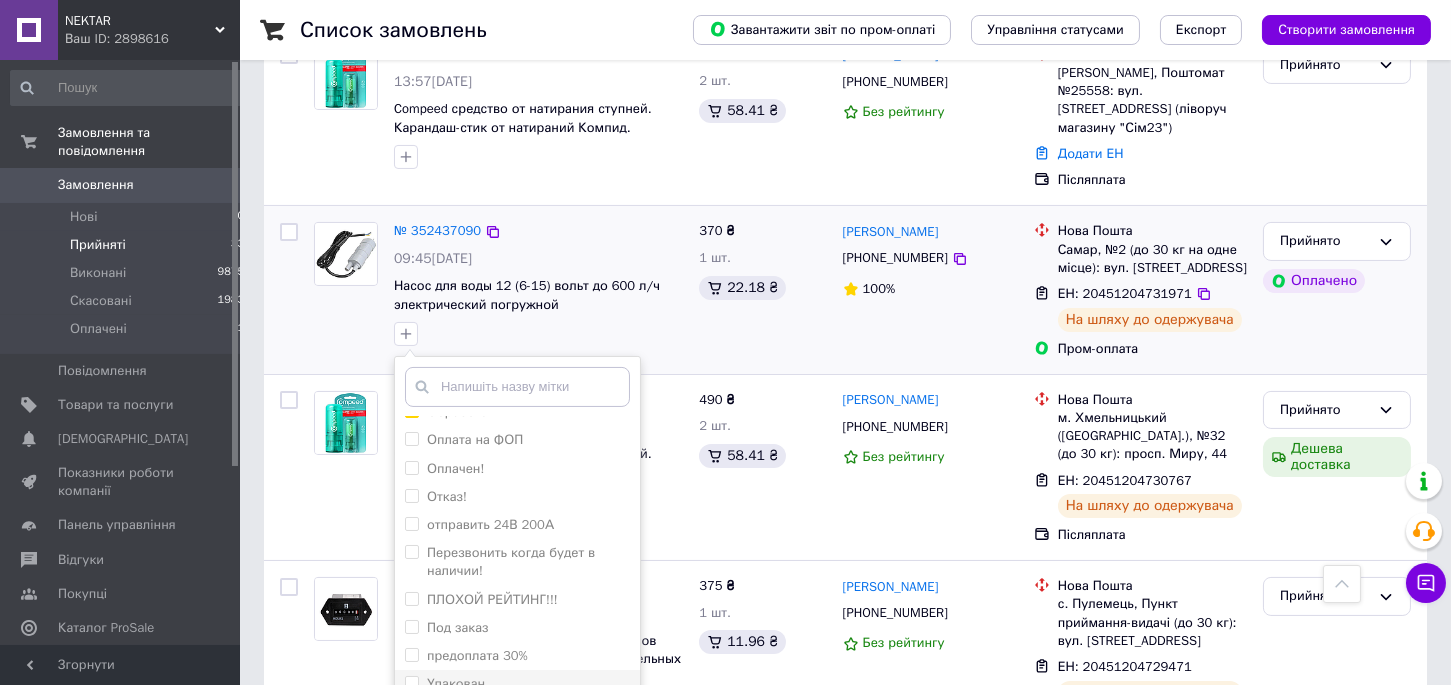 scroll, scrollTop: 197, scrollLeft: 0, axis: vertical 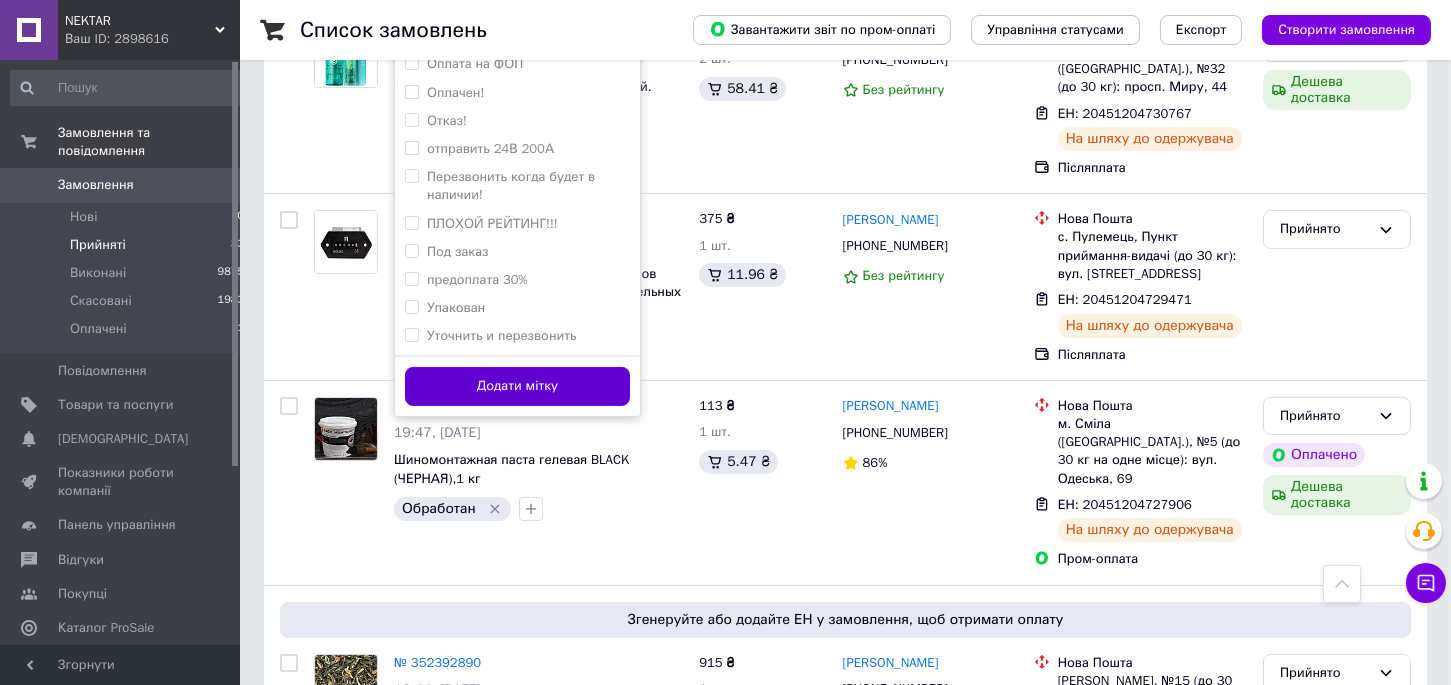 click on "Додати мітку" at bounding box center [517, 386] 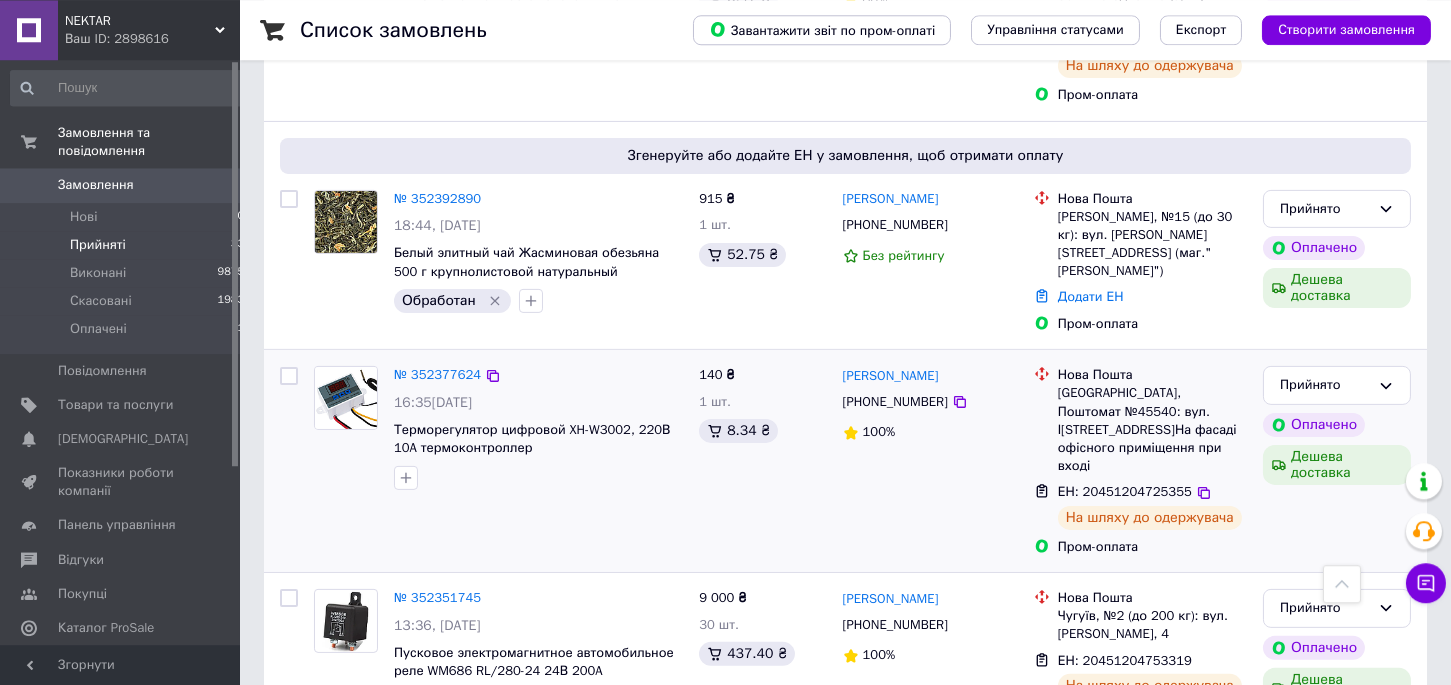 scroll, scrollTop: 1650, scrollLeft: 0, axis: vertical 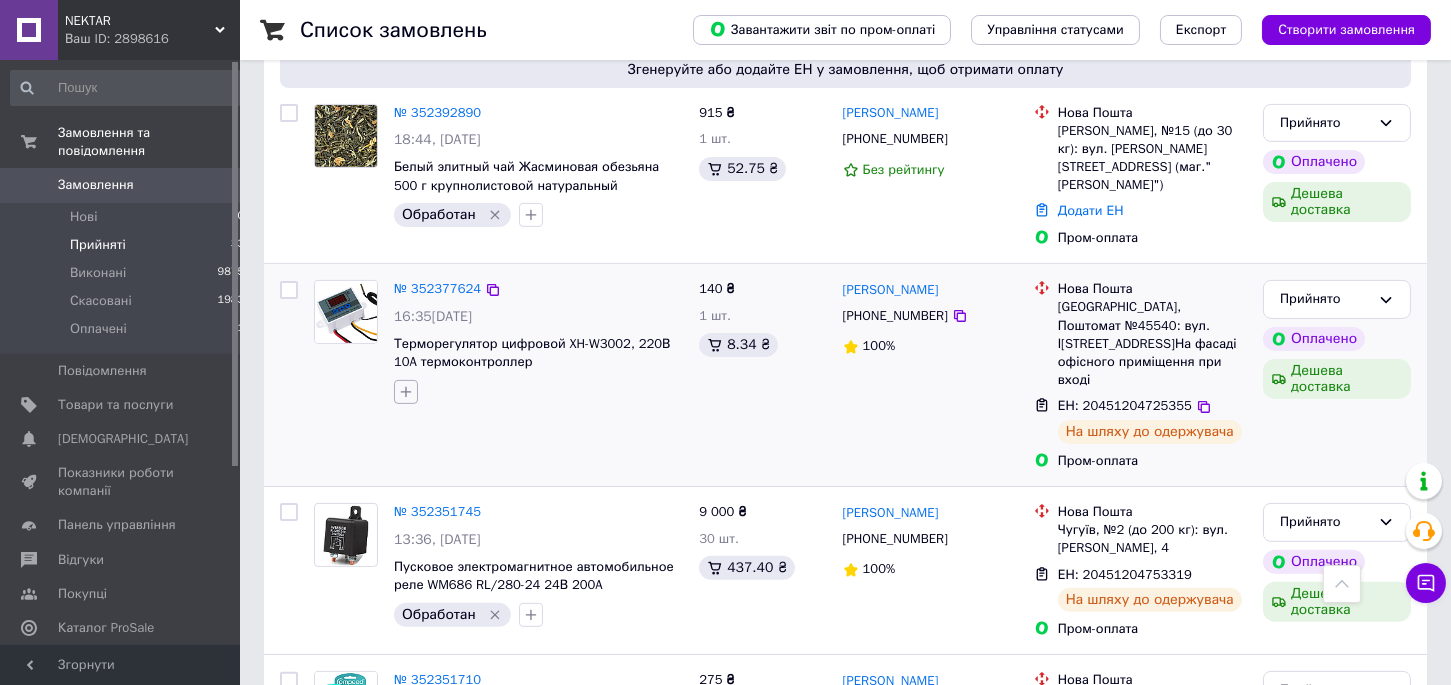 click 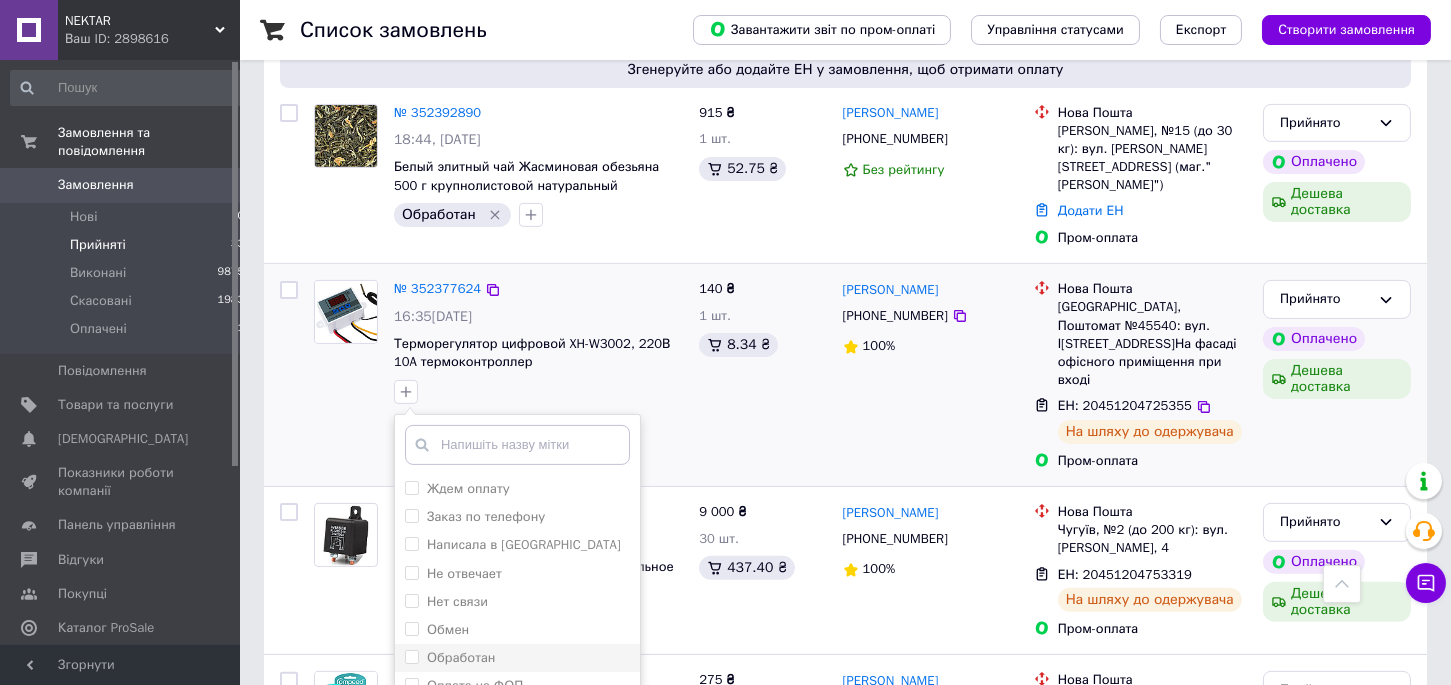 click on "Обработан" at bounding box center (461, 657) 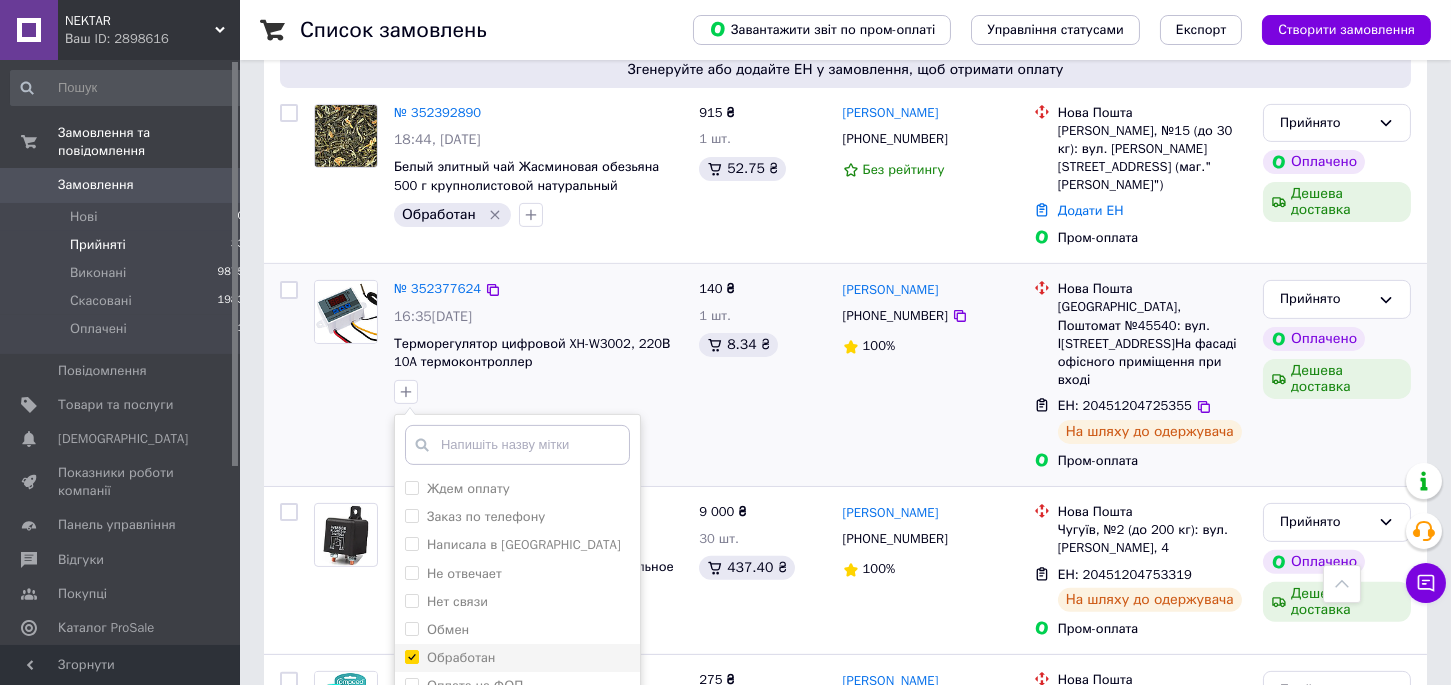 checkbox on "true" 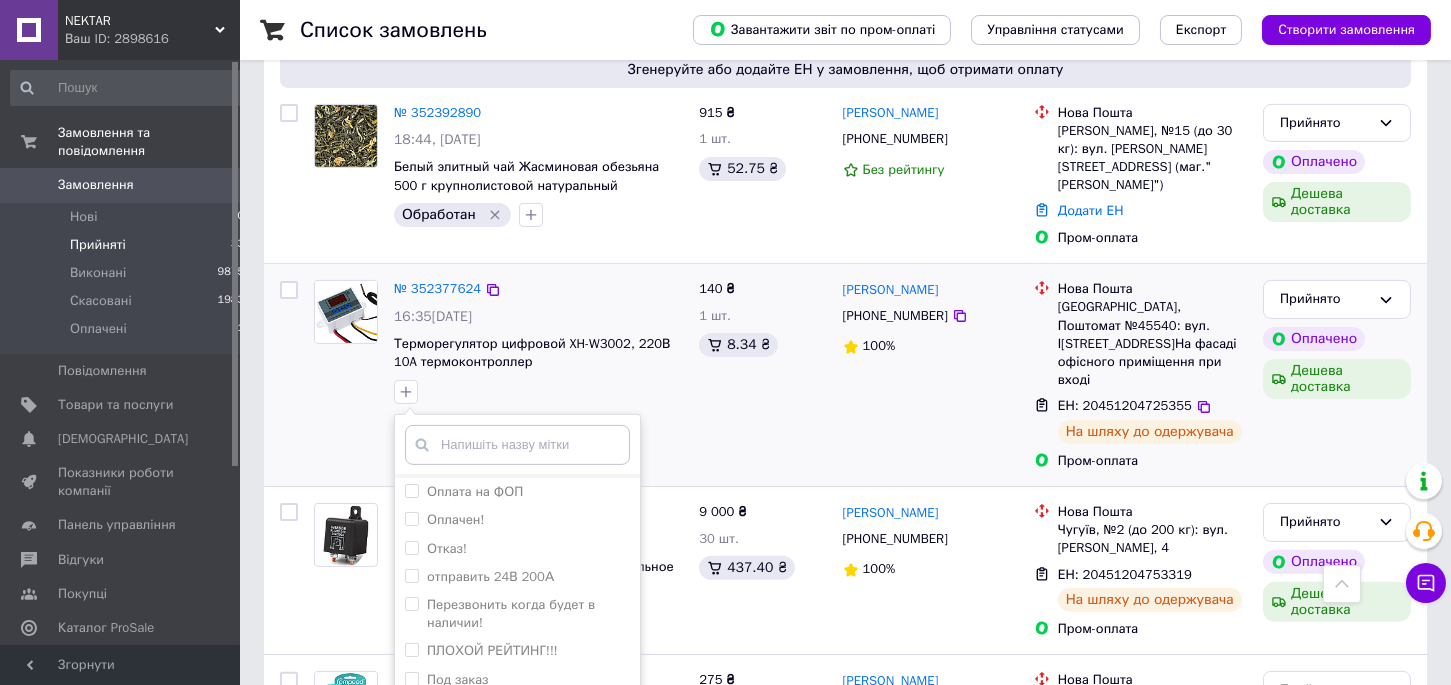 scroll, scrollTop: 198, scrollLeft: 0, axis: vertical 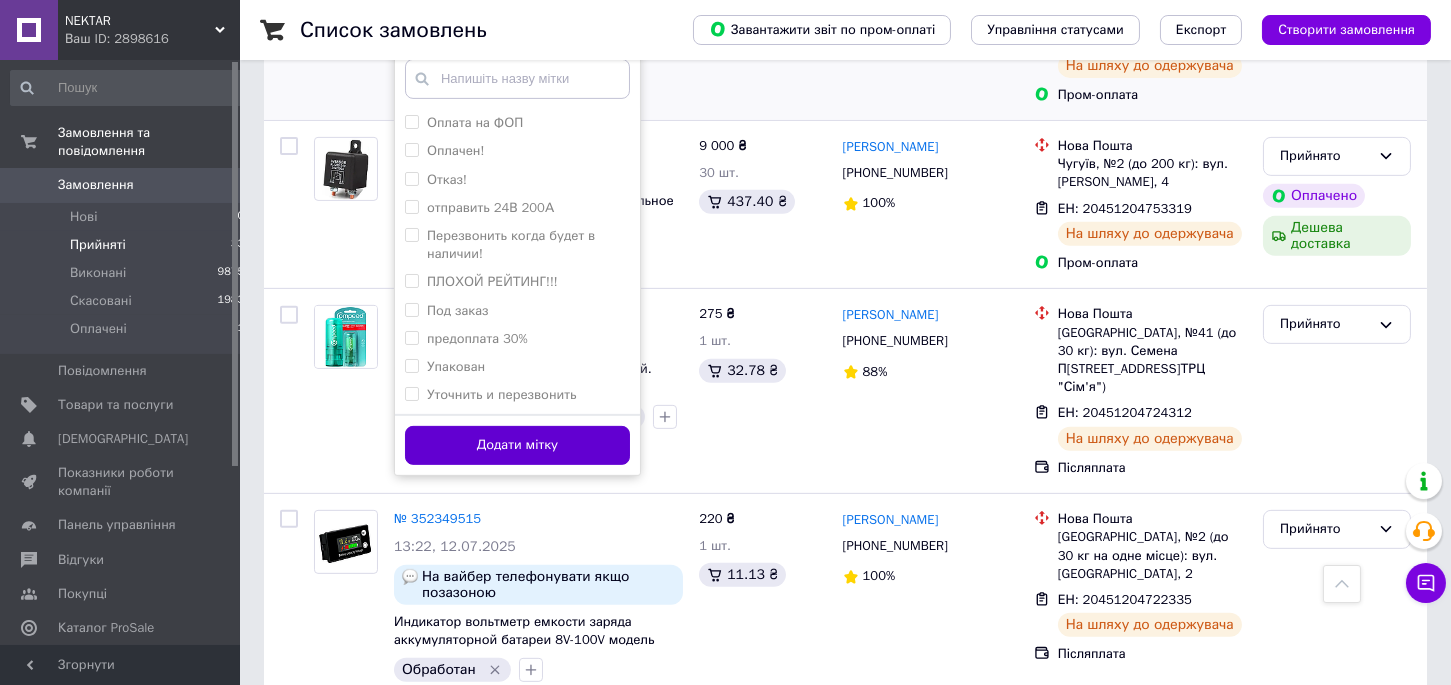 click on "Додати мітку" at bounding box center (517, 445) 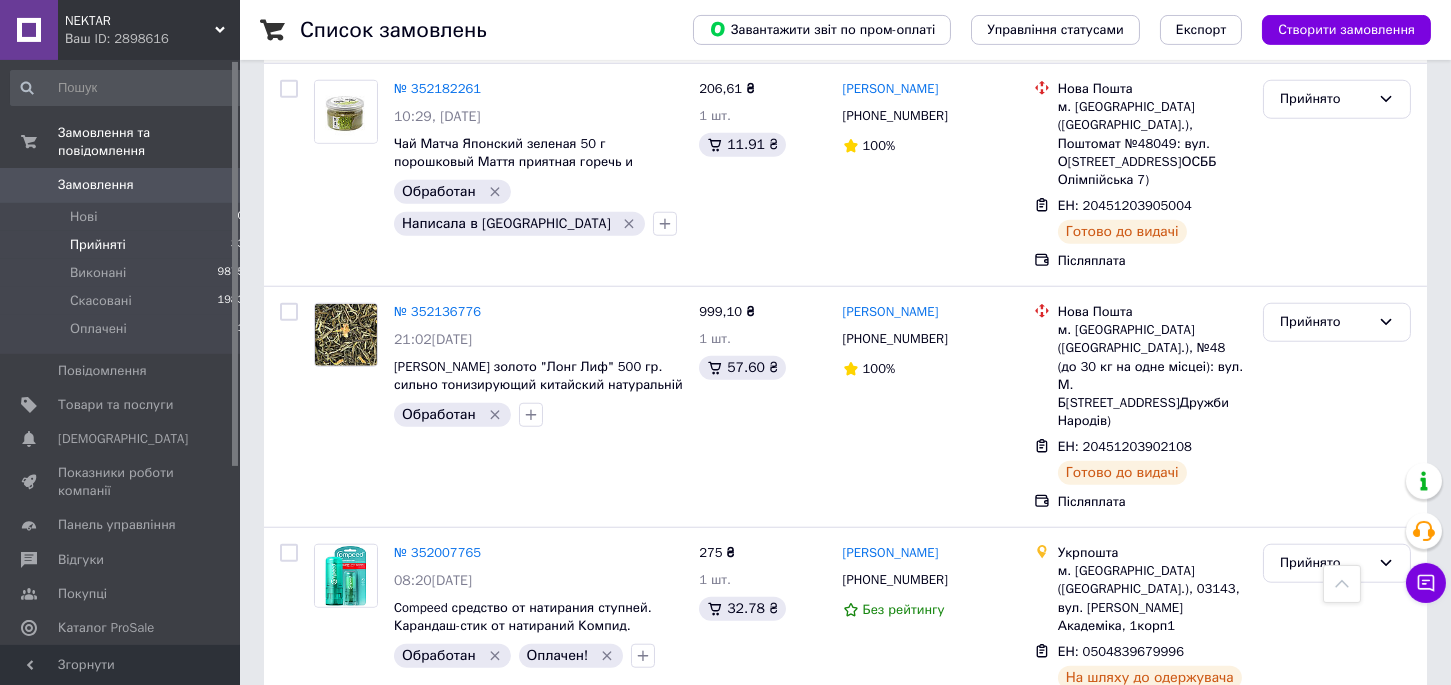 scroll, scrollTop: 4583, scrollLeft: 0, axis: vertical 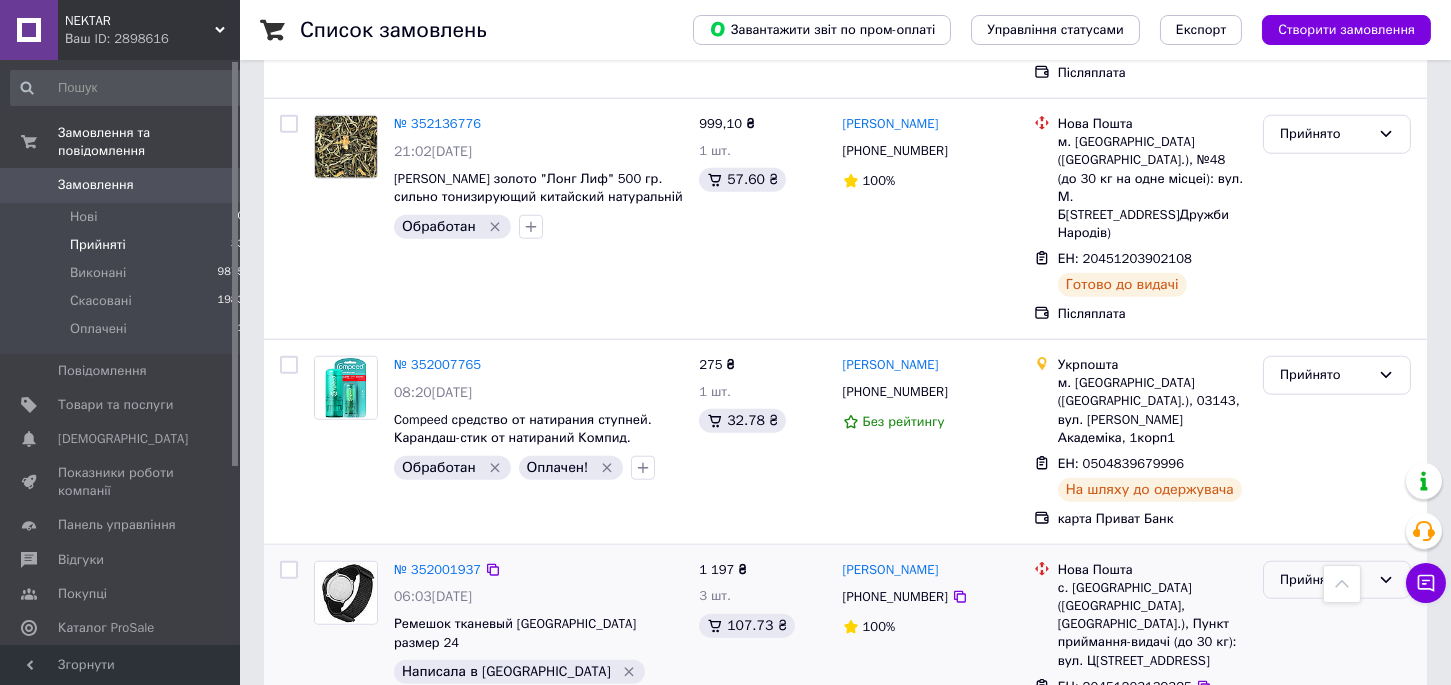 click on "Прийнято" at bounding box center [1325, 580] 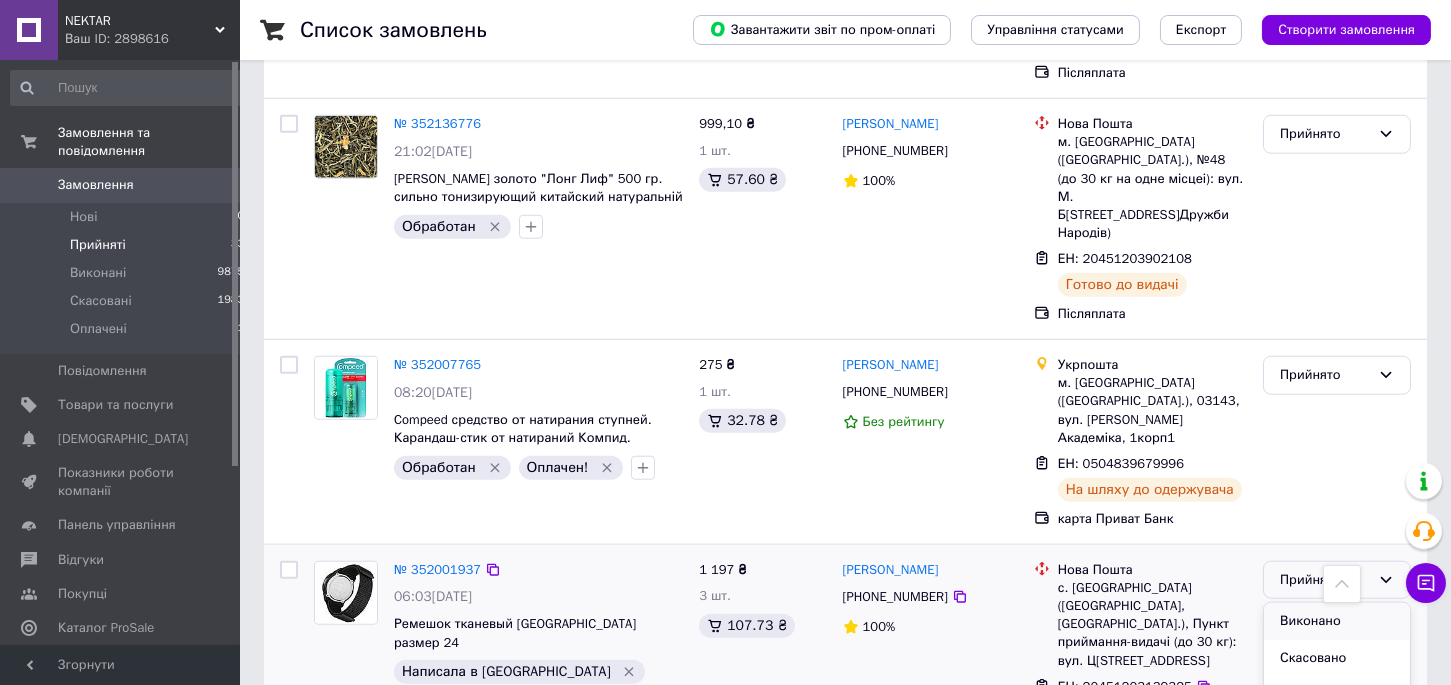 click on "Виконано" at bounding box center [1337, 621] 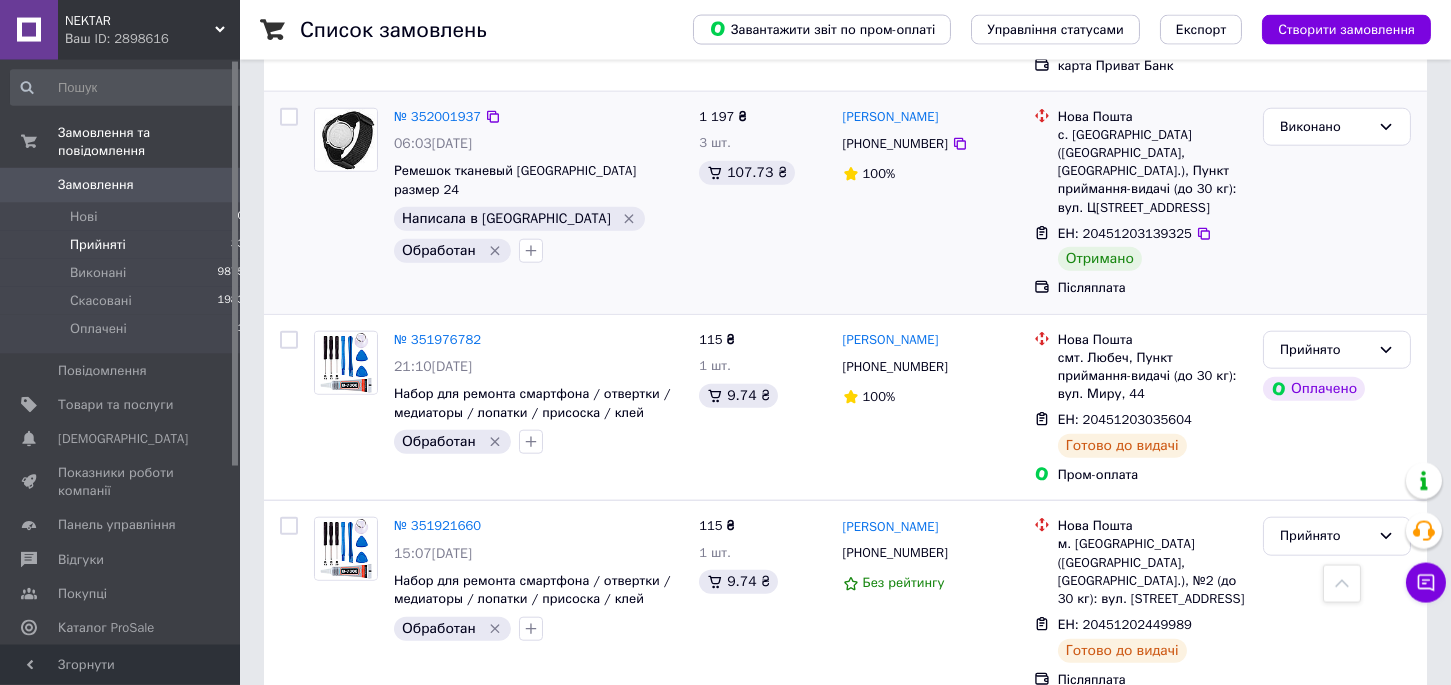 scroll, scrollTop: 5133, scrollLeft: 0, axis: vertical 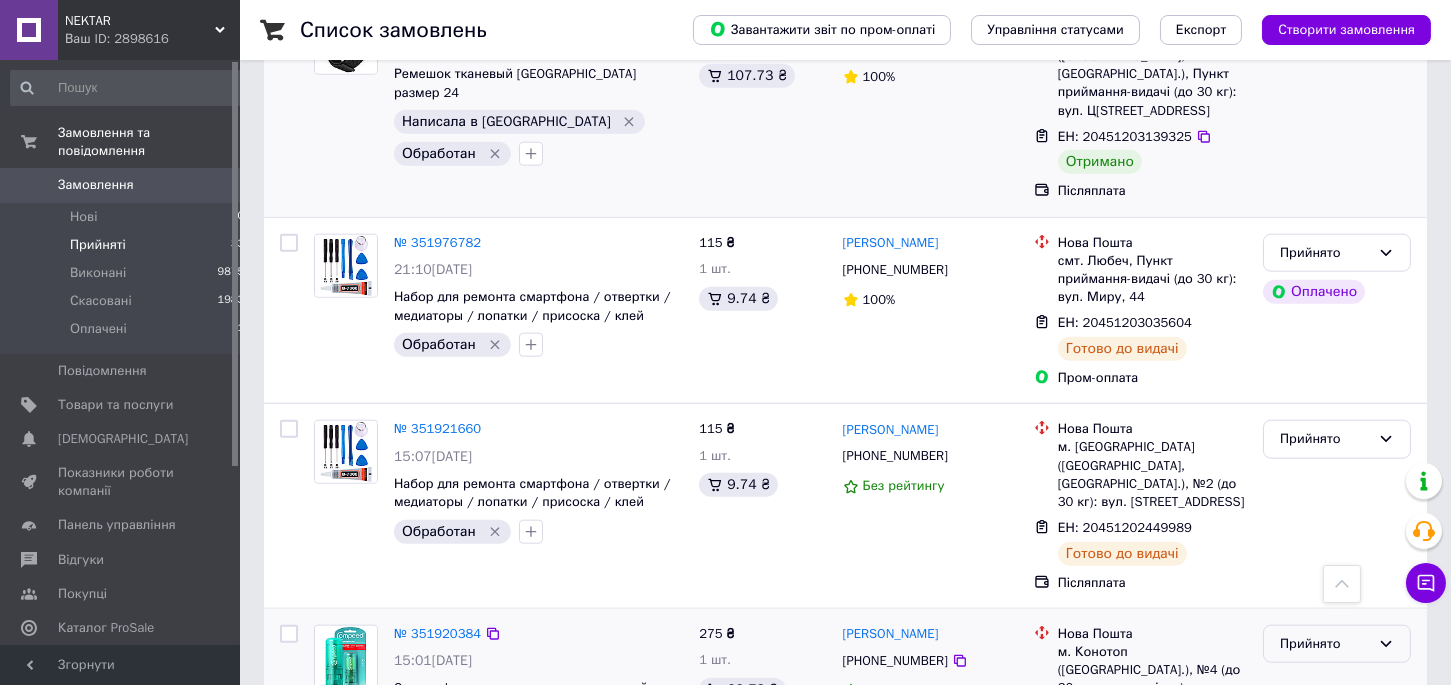 click on "Прийнято" at bounding box center (1325, 644) 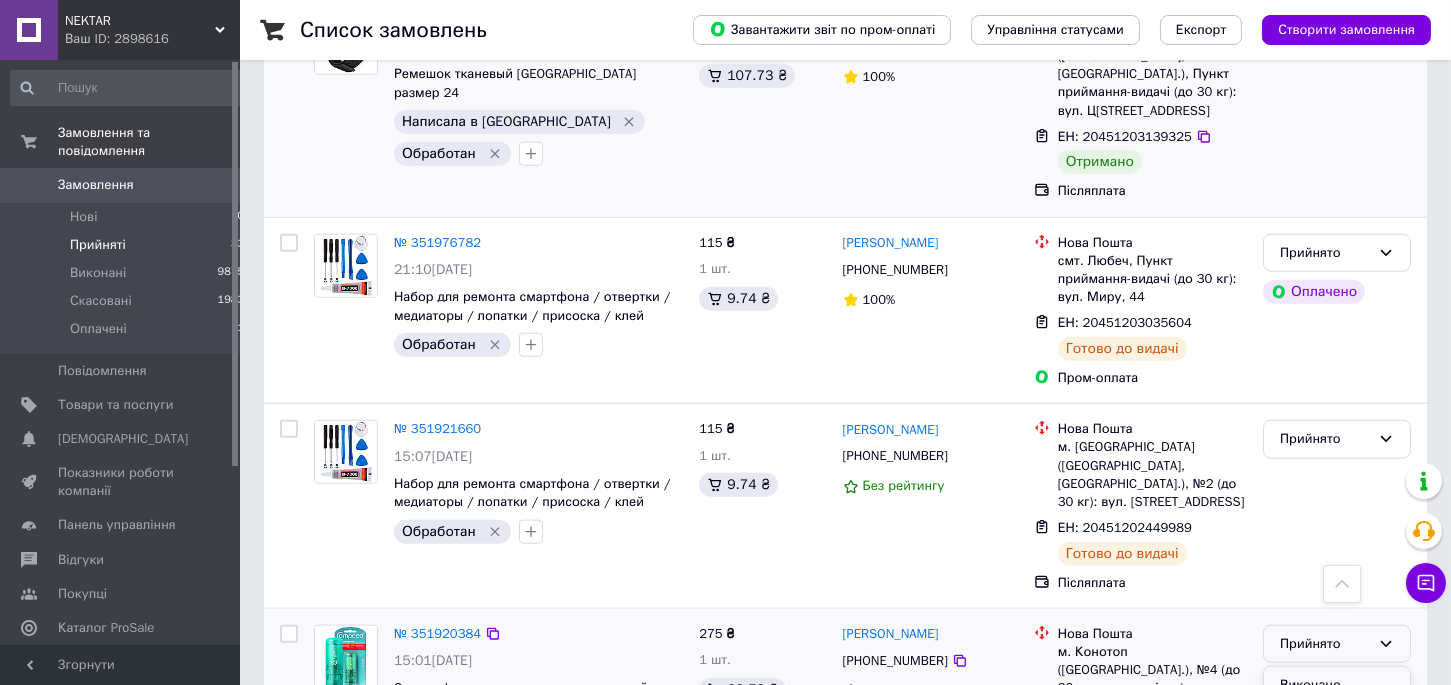click on "Виконано" at bounding box center [1337, 685] 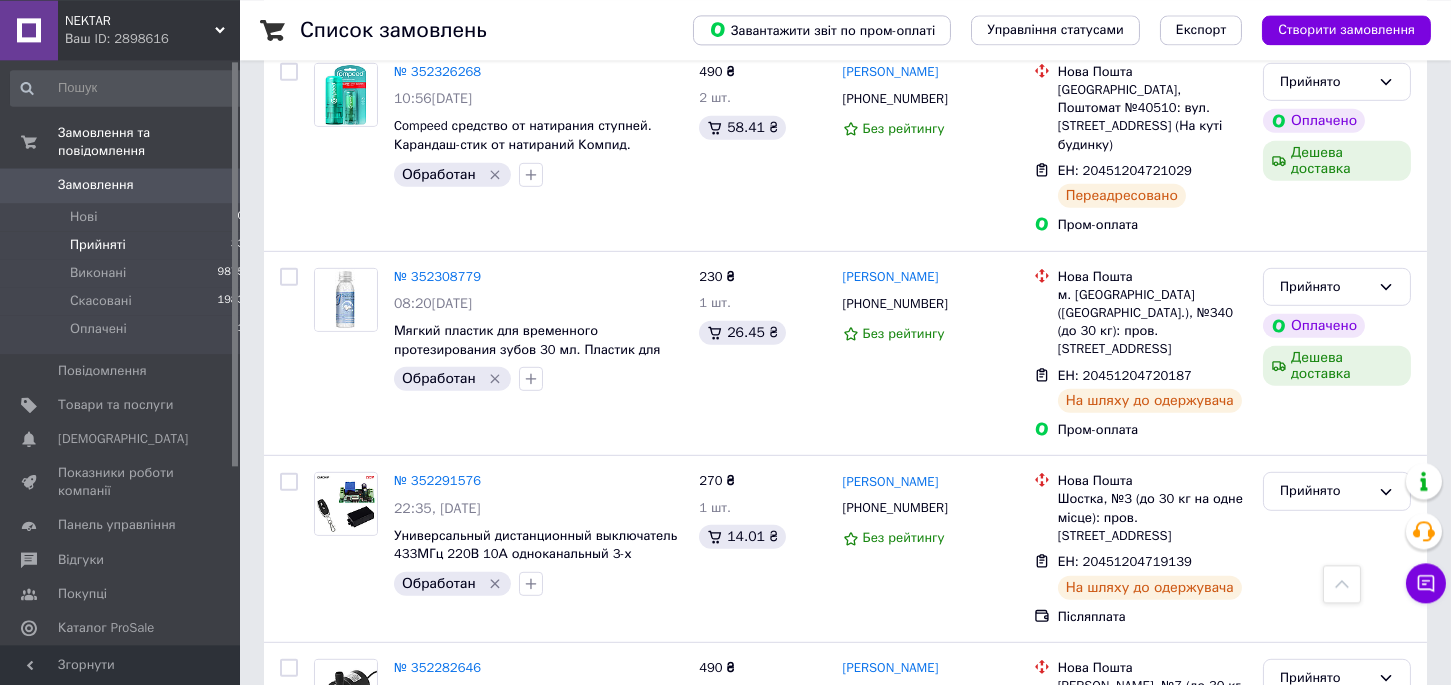 scroll, scrollTop: 2682, scrollLeft: 0, axis: vertical 